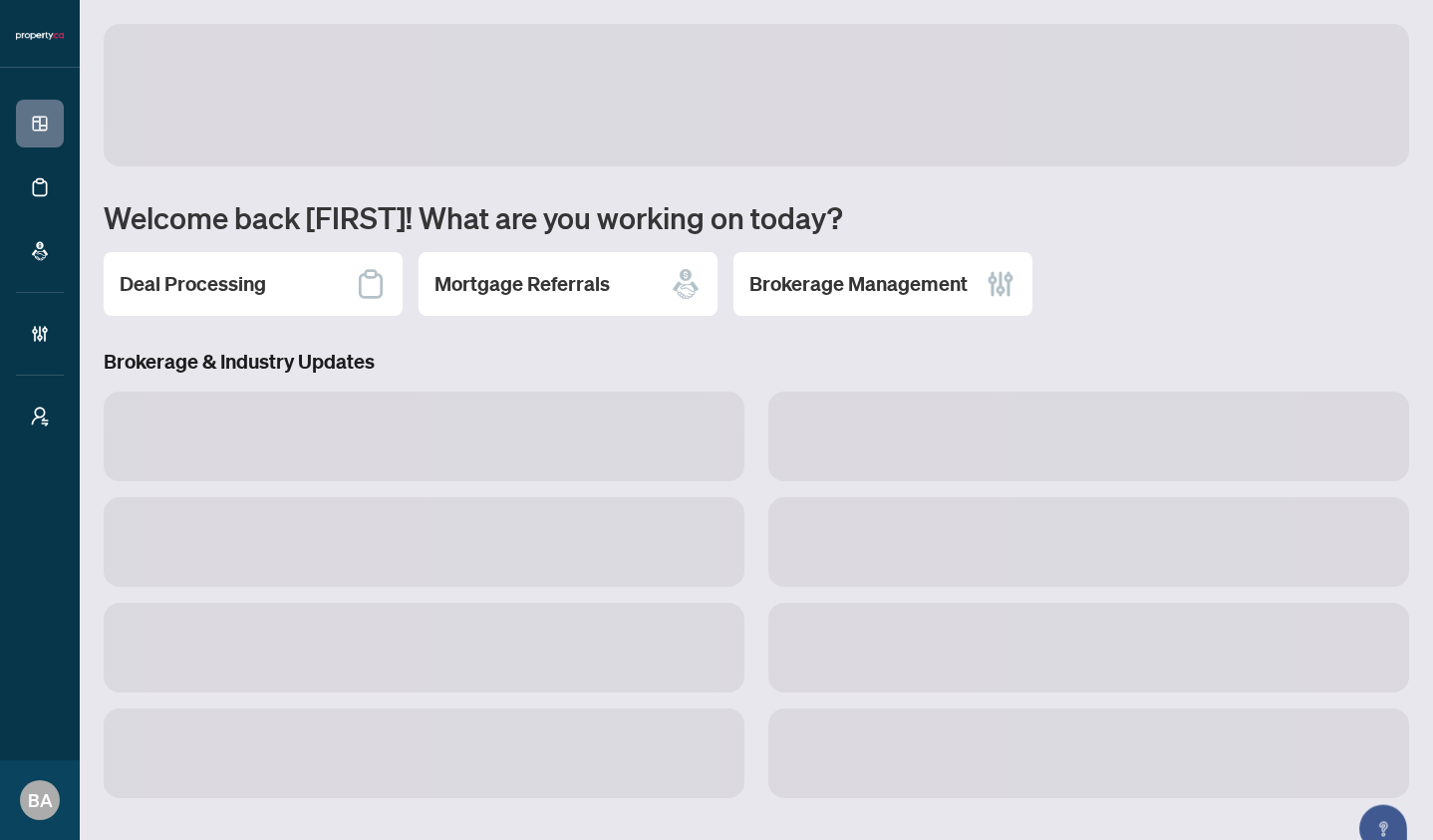 scroll, scrollTop: 0, scrollLeft: 0, axis: both 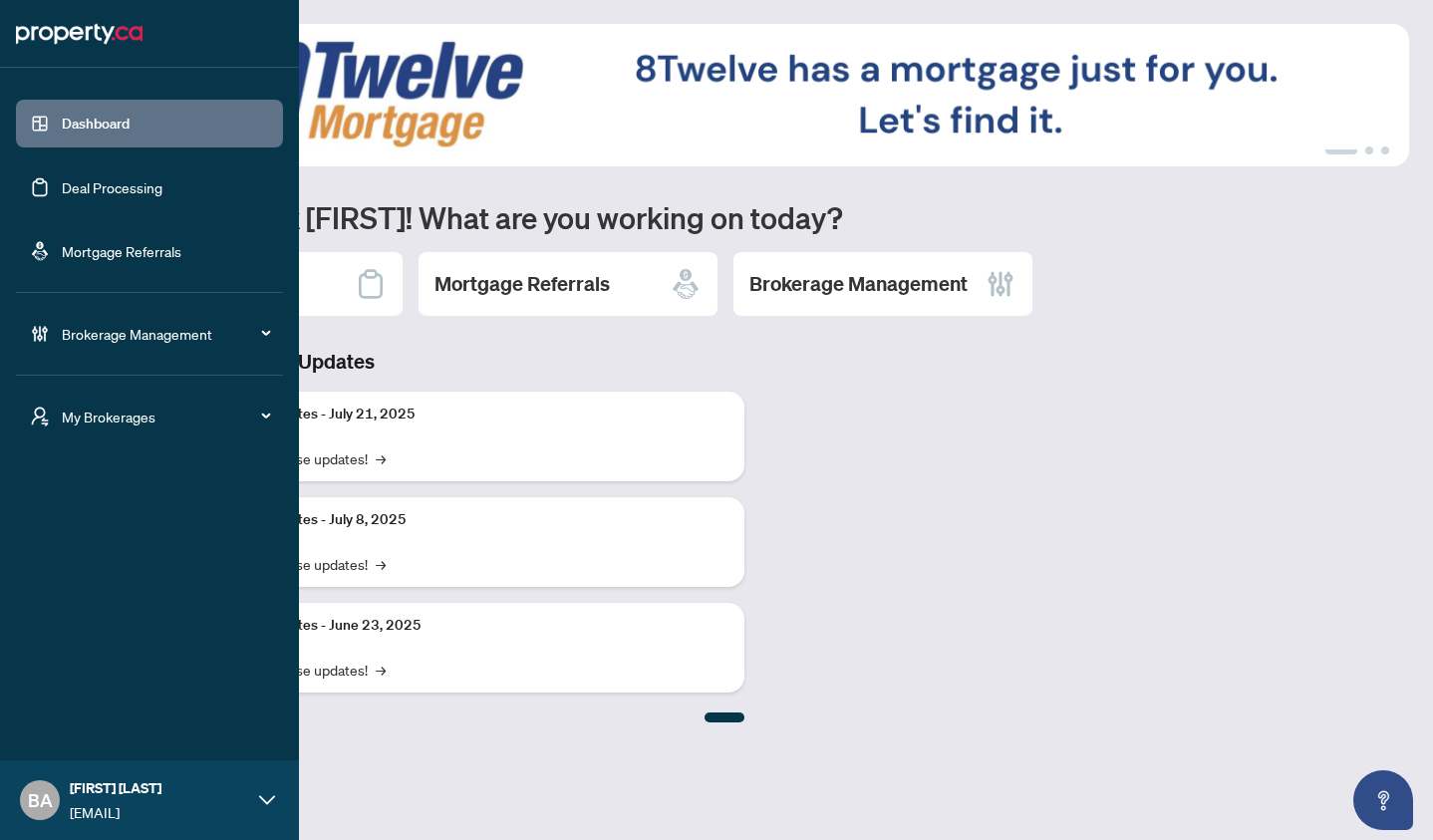 click on "Brokerage Management" at bounding box center (165, 334) 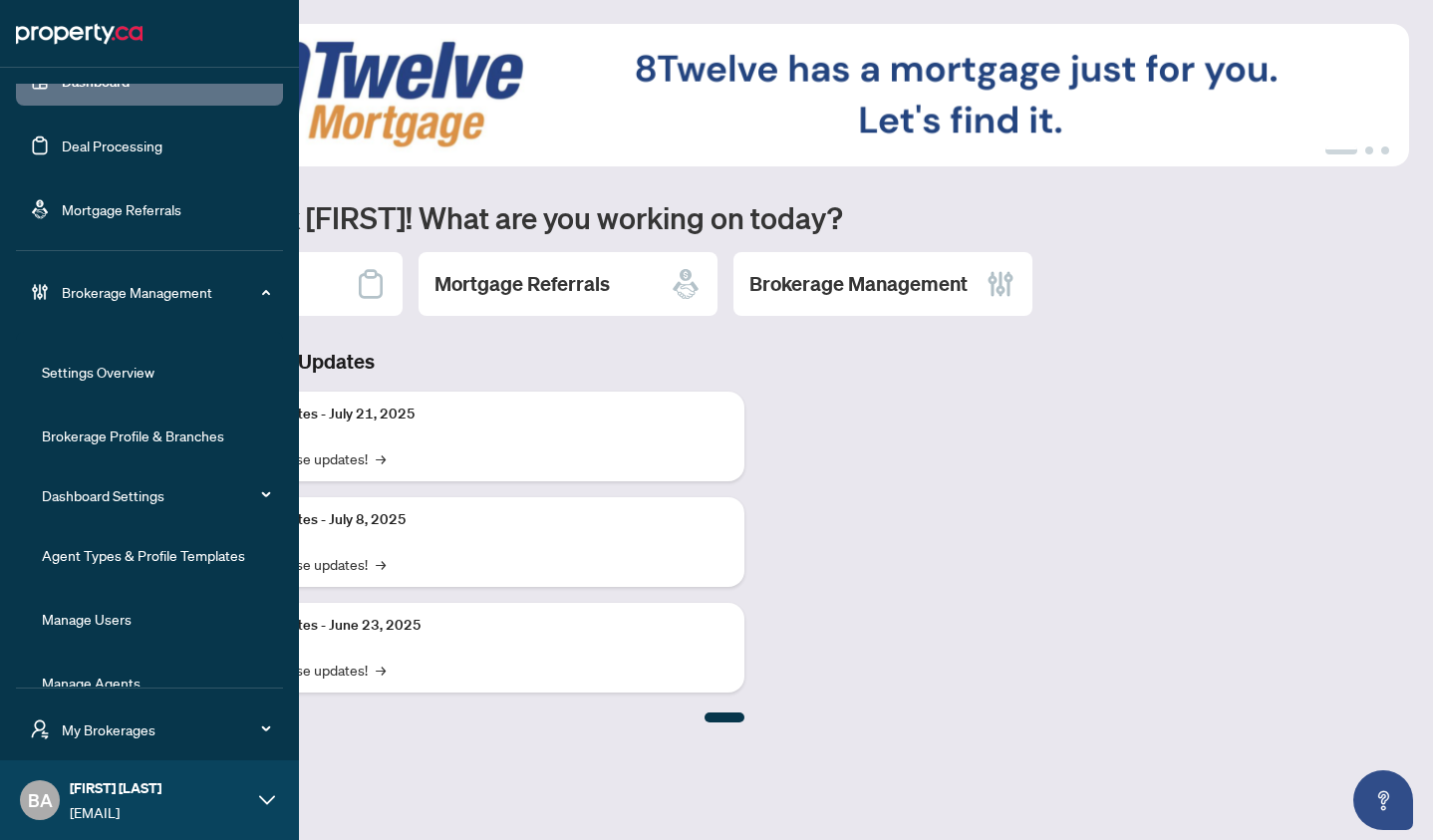 scroll, scrollTop: 77, scrollLeft: 0, axis: vertical 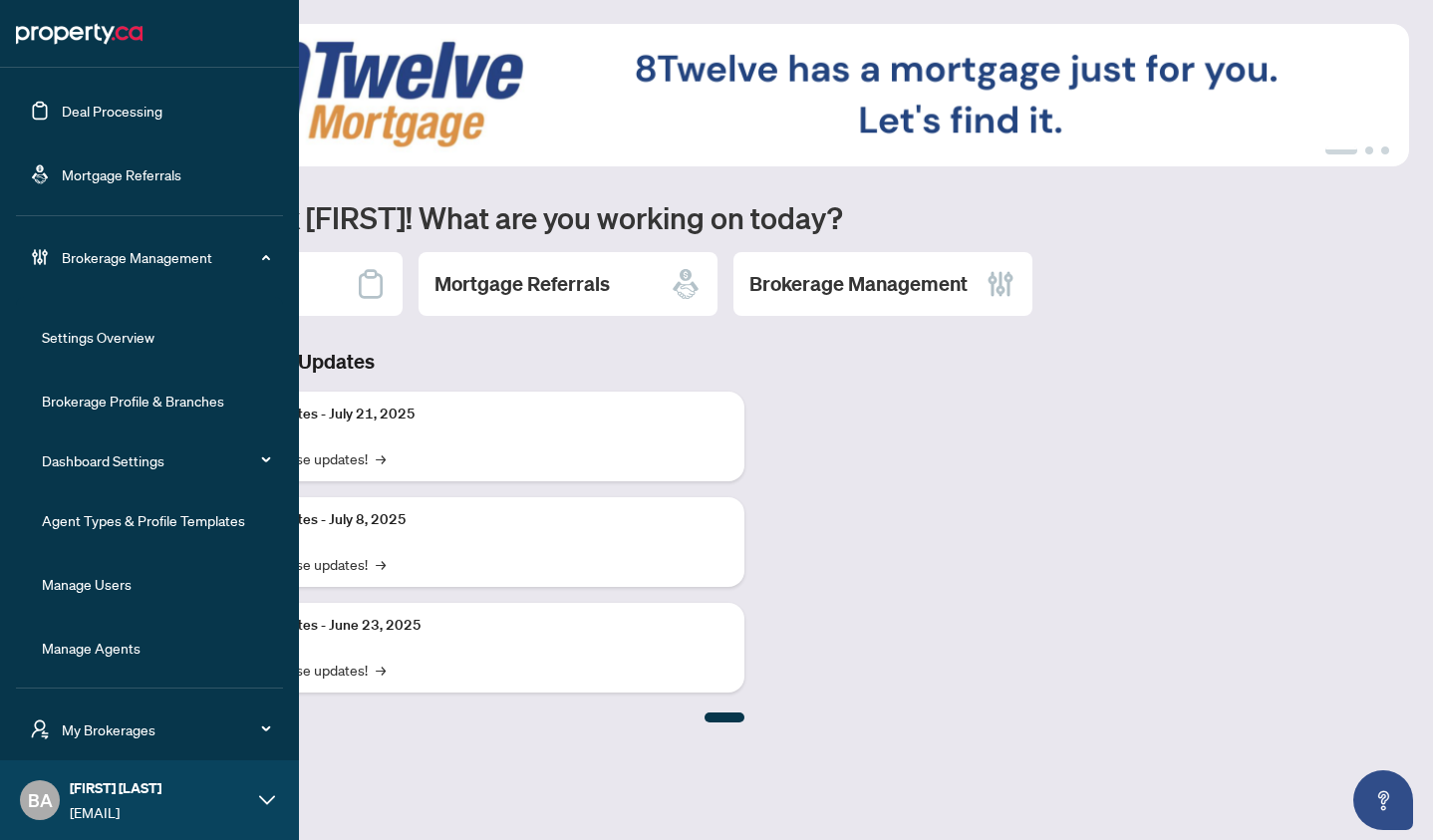 click on "Manage Agents" at bounding box center (91, 648) 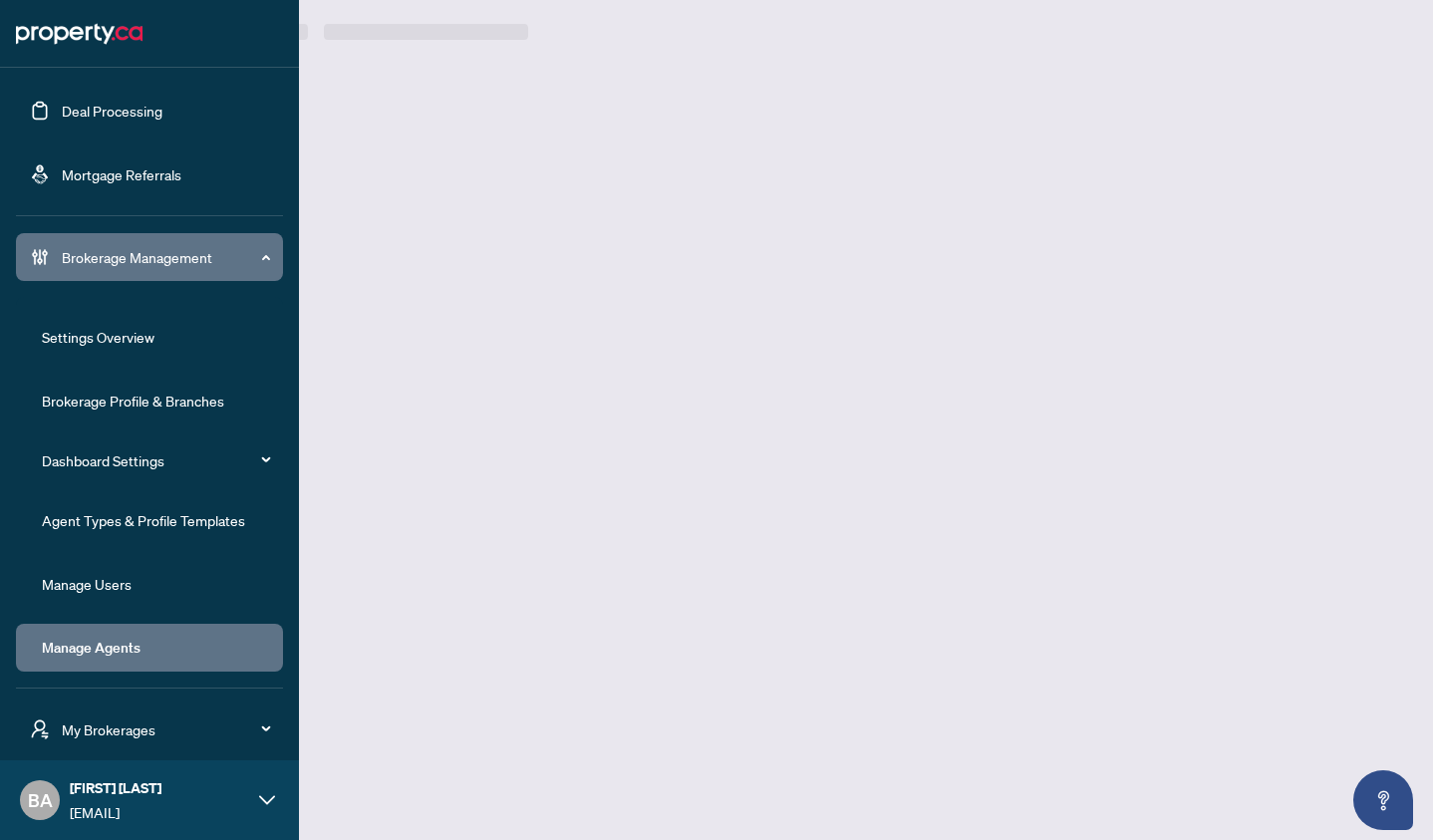 scroll, scrollTop: 0, scrollLeft: 0, axis: both 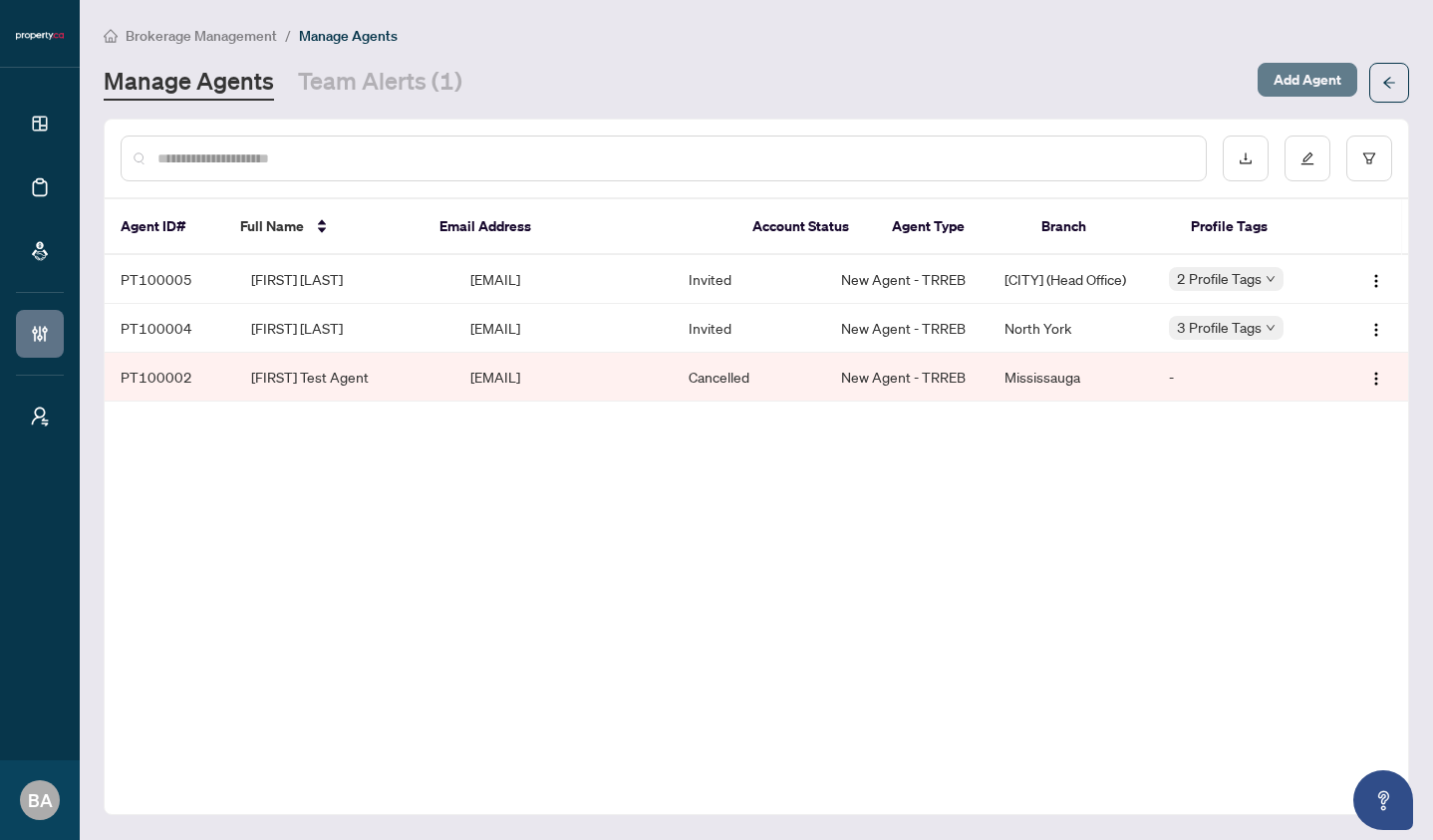 click on "Add Agent" at bounding box center (1307, 80) 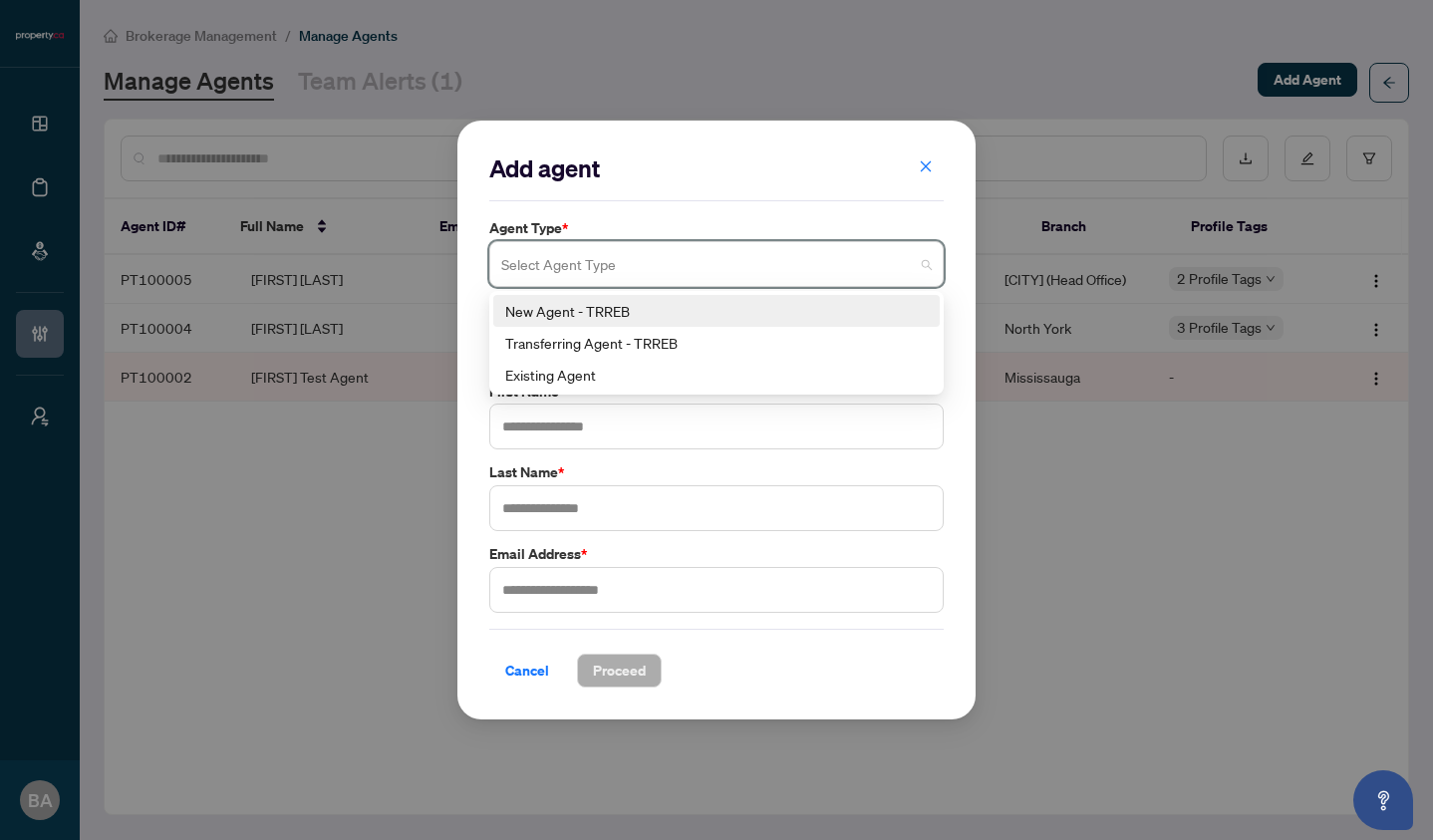 click at bounding box center (708, 267) 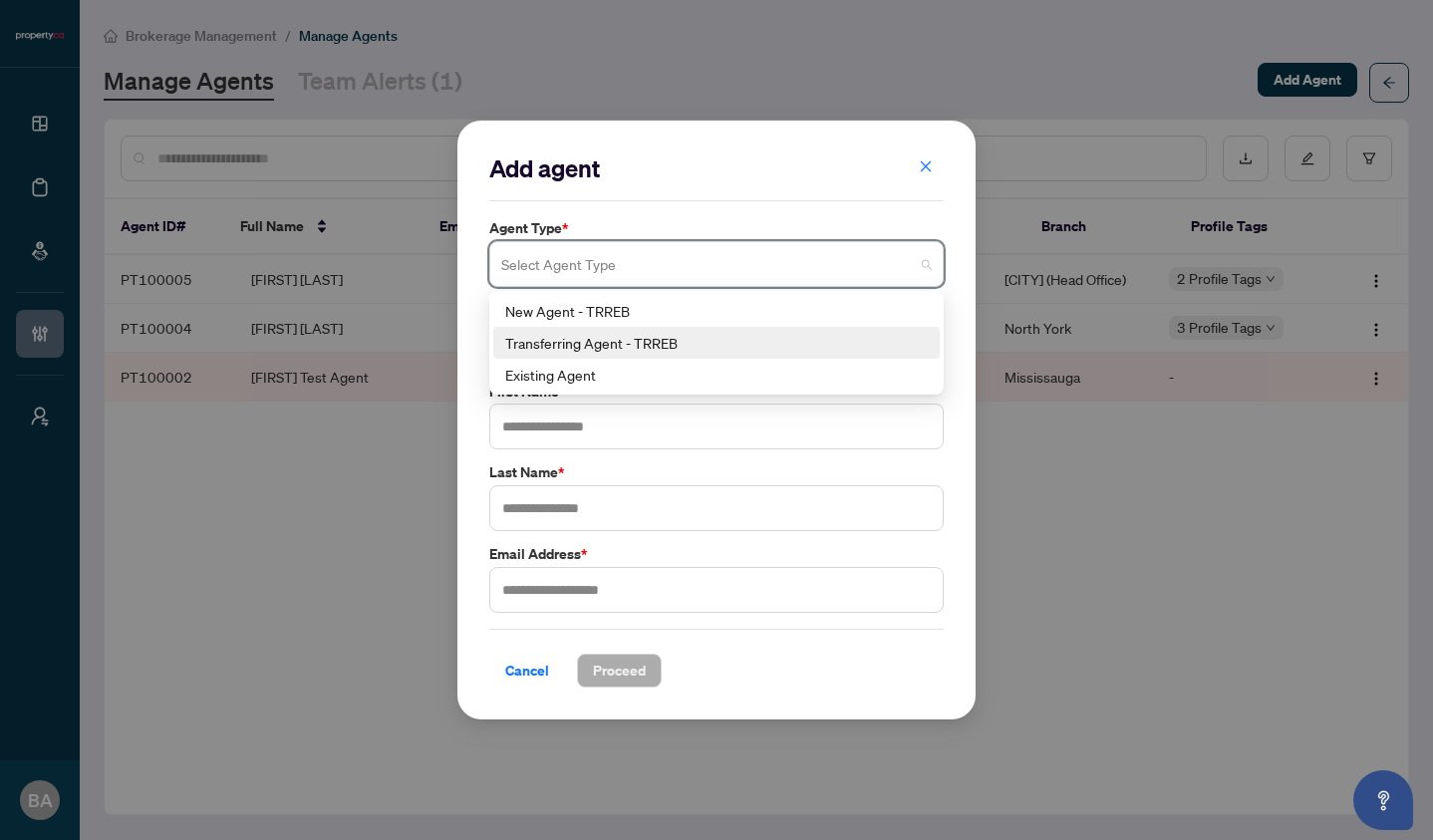 click on "Transferring Agent - TRREB" at bounding box center [716, 343] 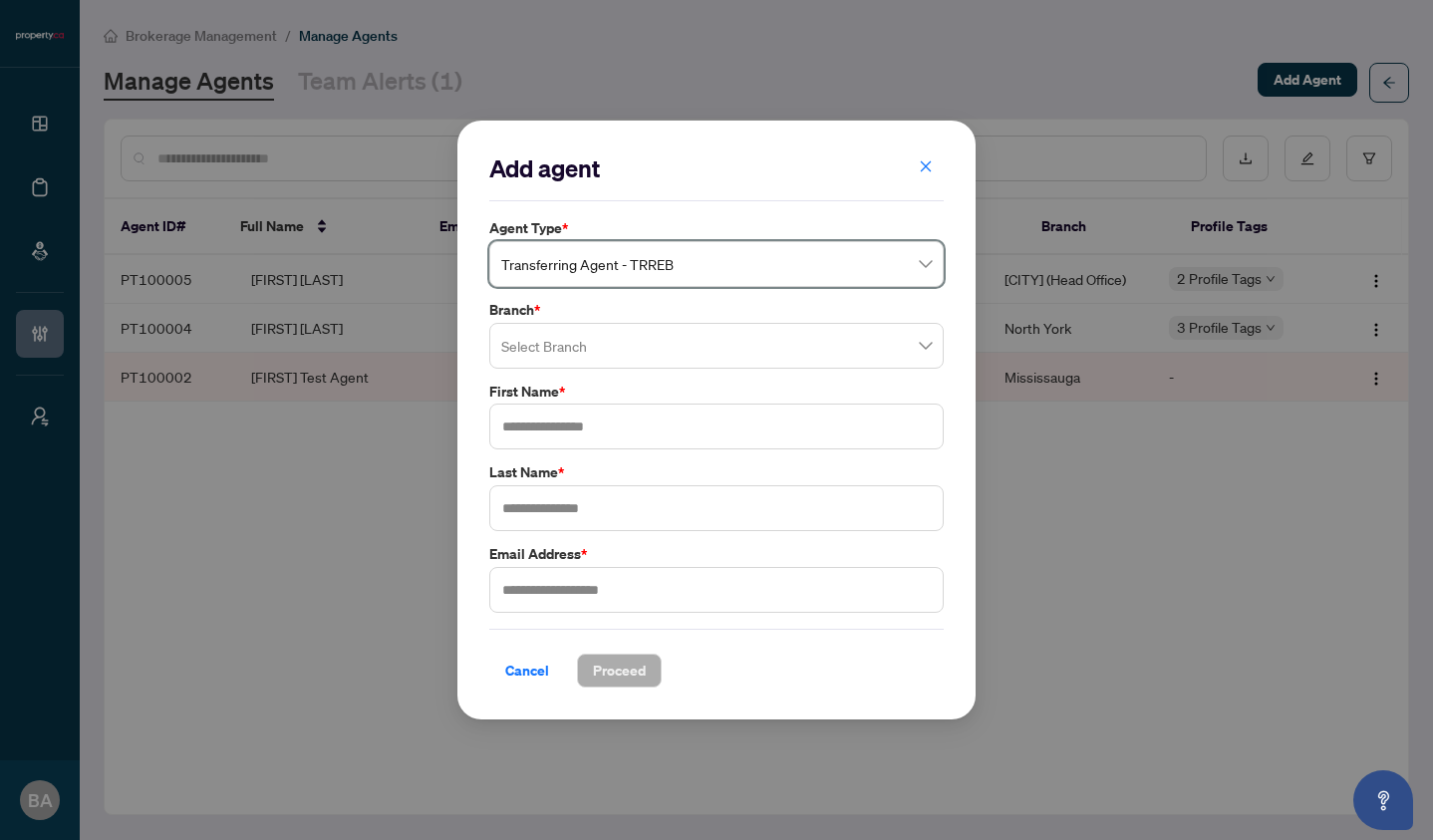click at bounding box center (708, 349) 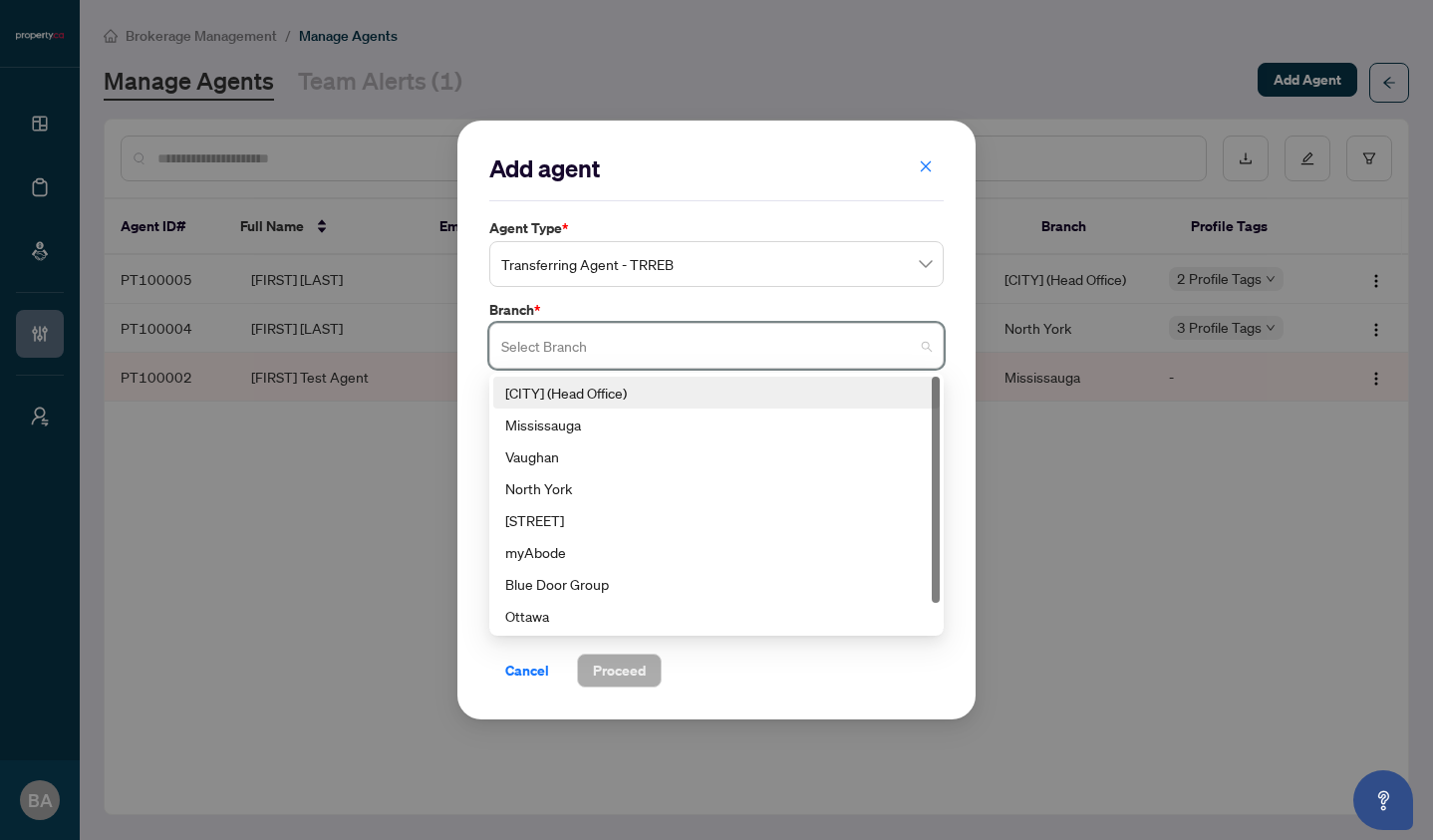 click on "[CITY] (Head Office)" at bounding box center [716, 393] 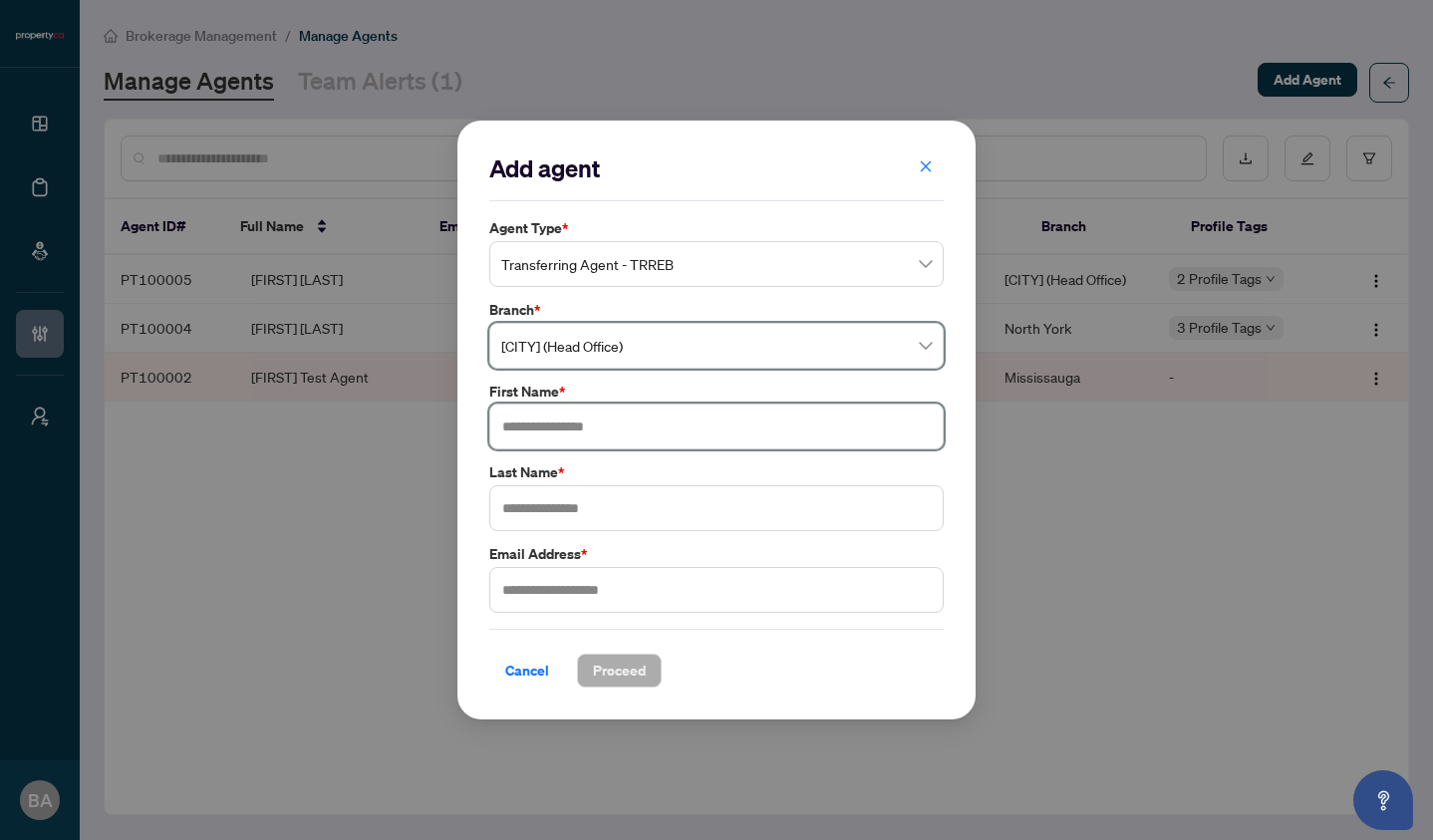 click at bounding box center (716, 426) 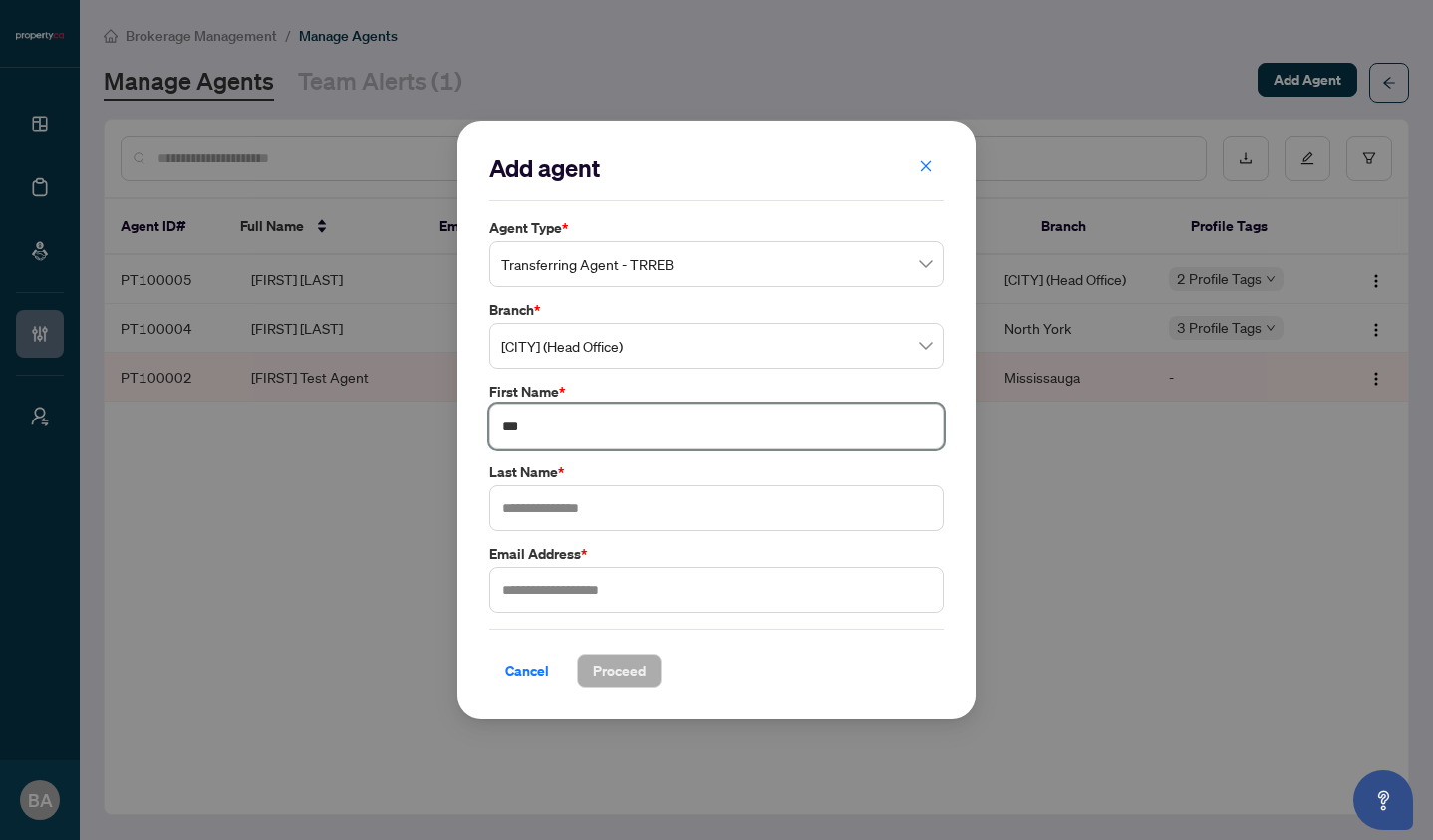 type on "******" 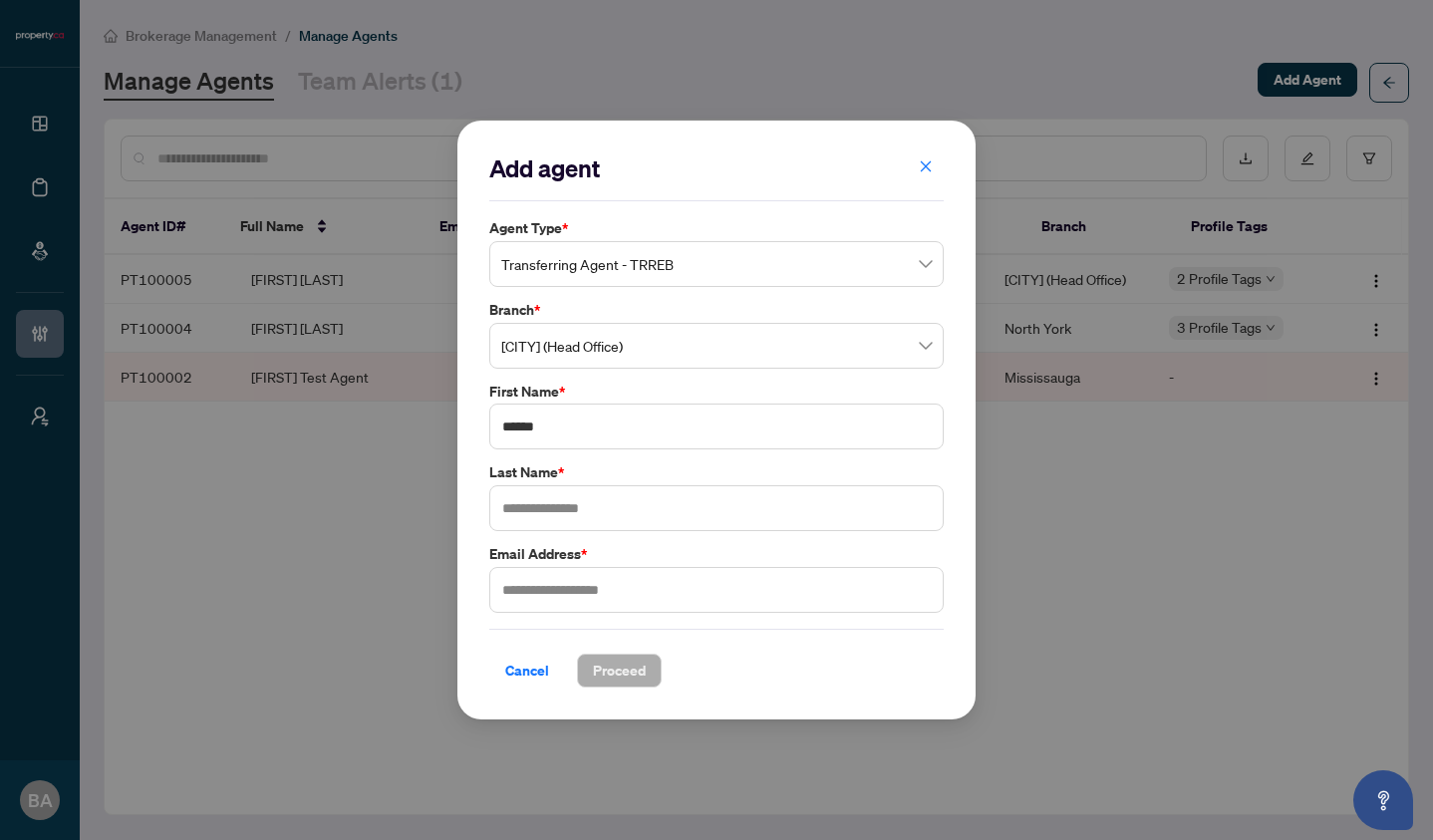 type on "*******" 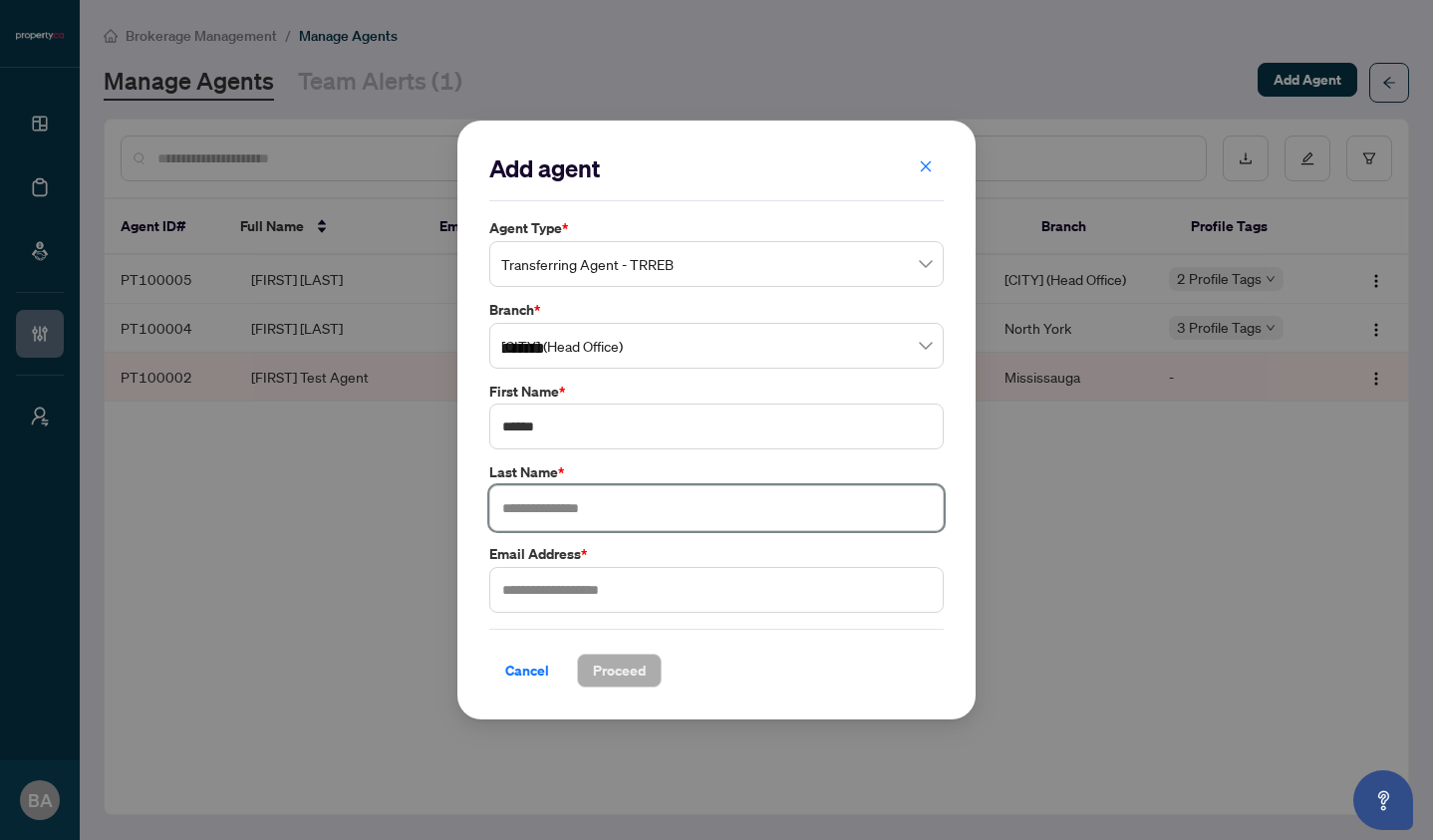 type on "********" 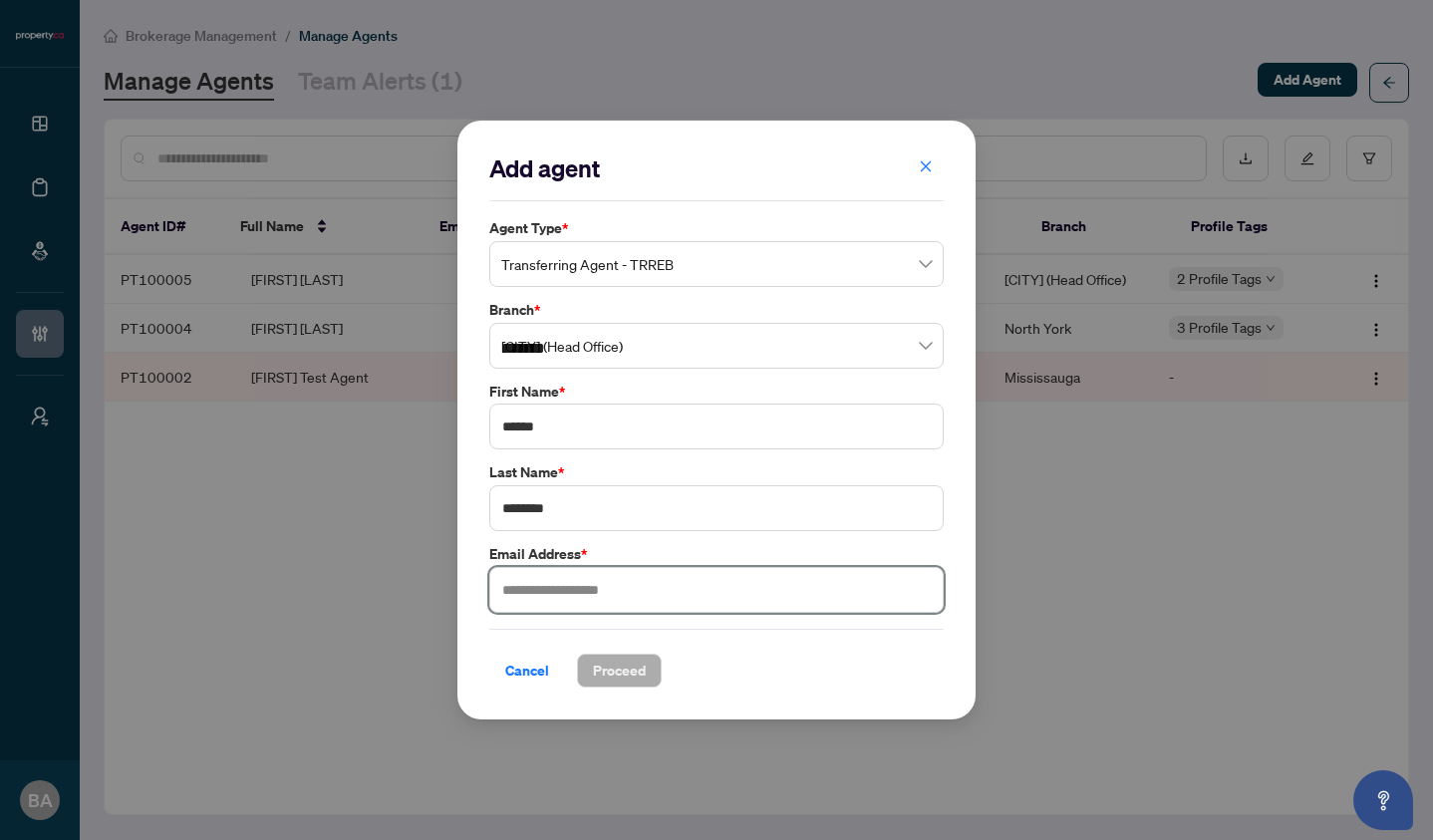type on "**********" 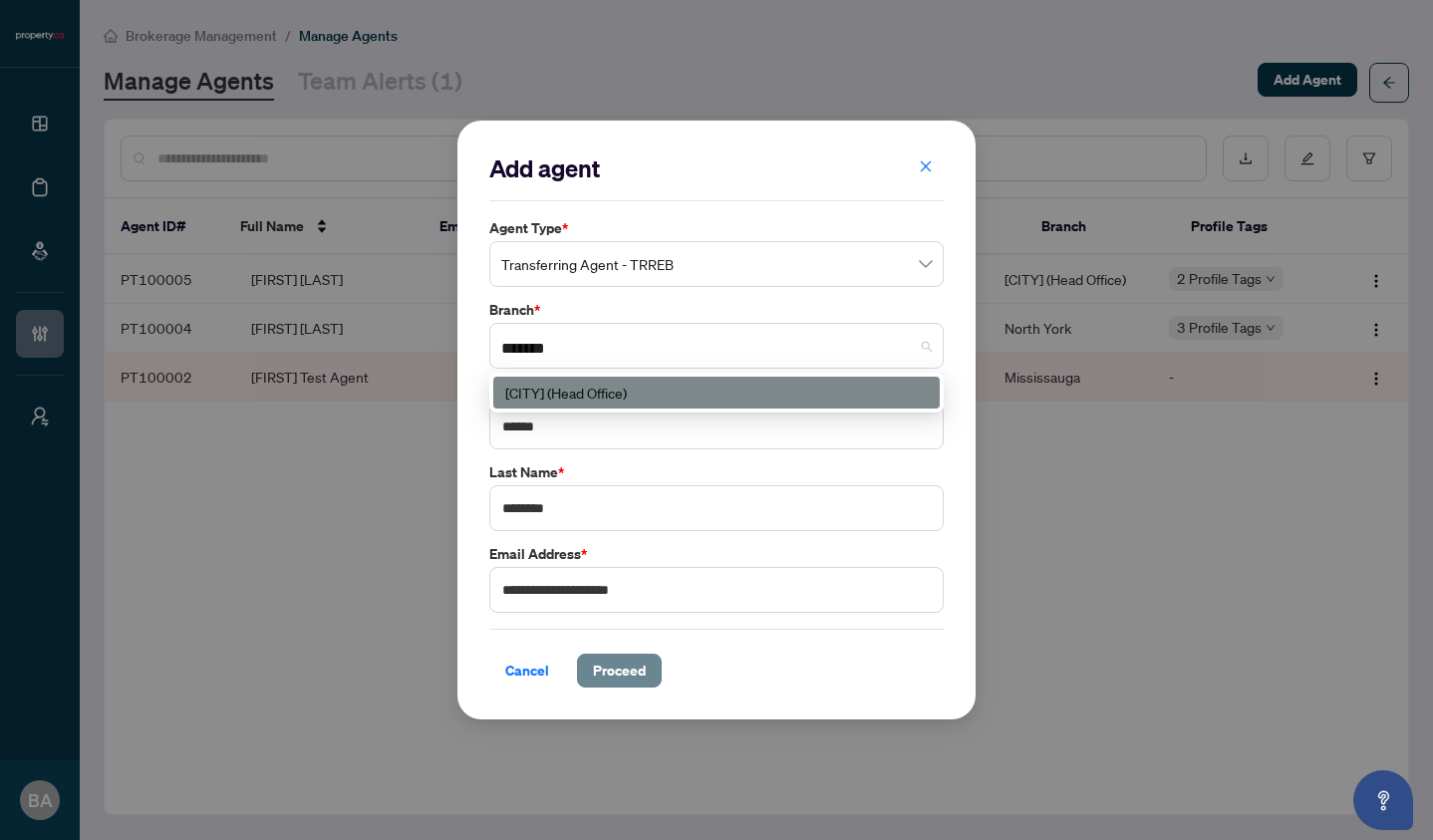 type 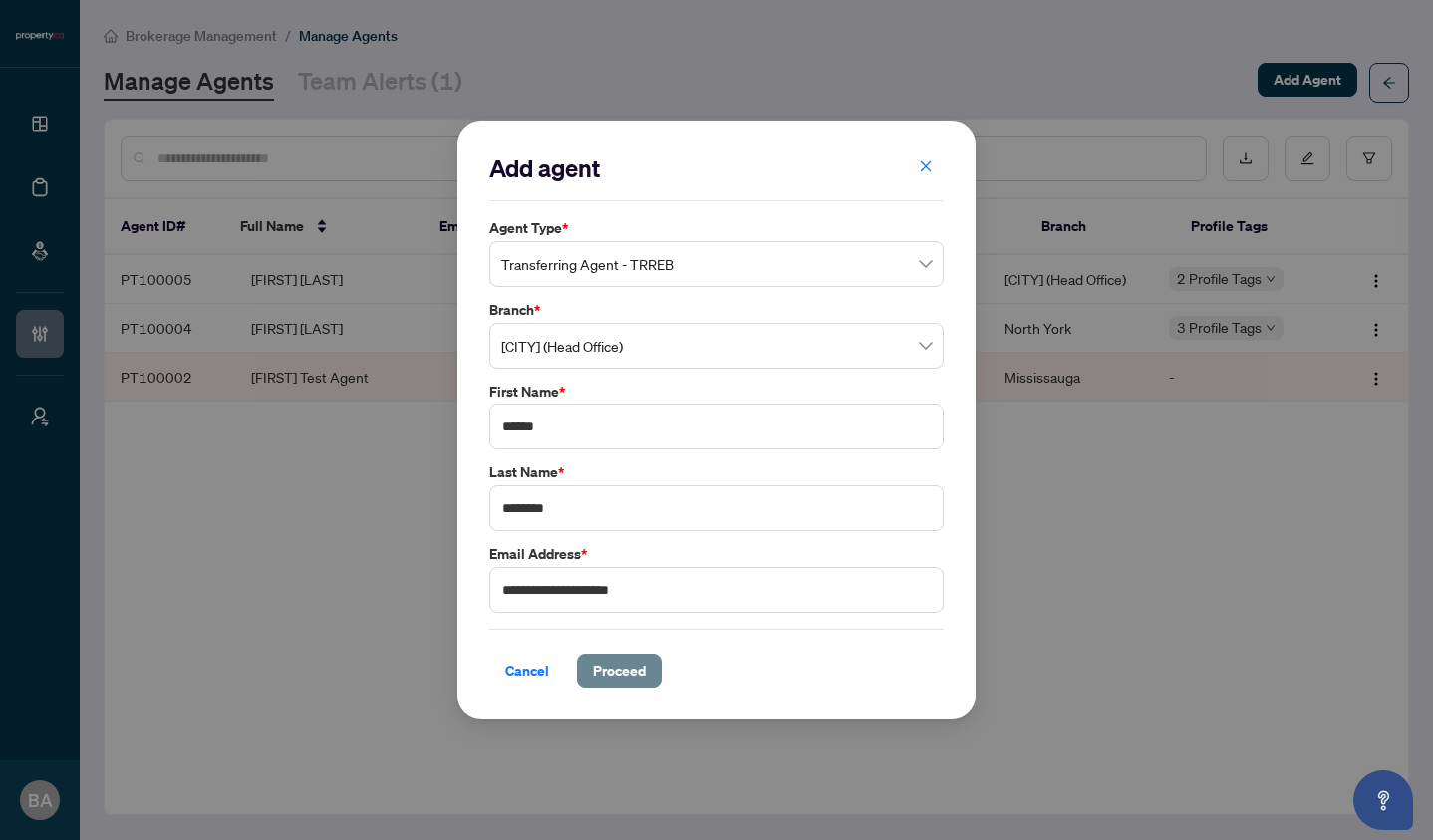 click on "Proceed" at bounding box center (619, 671) 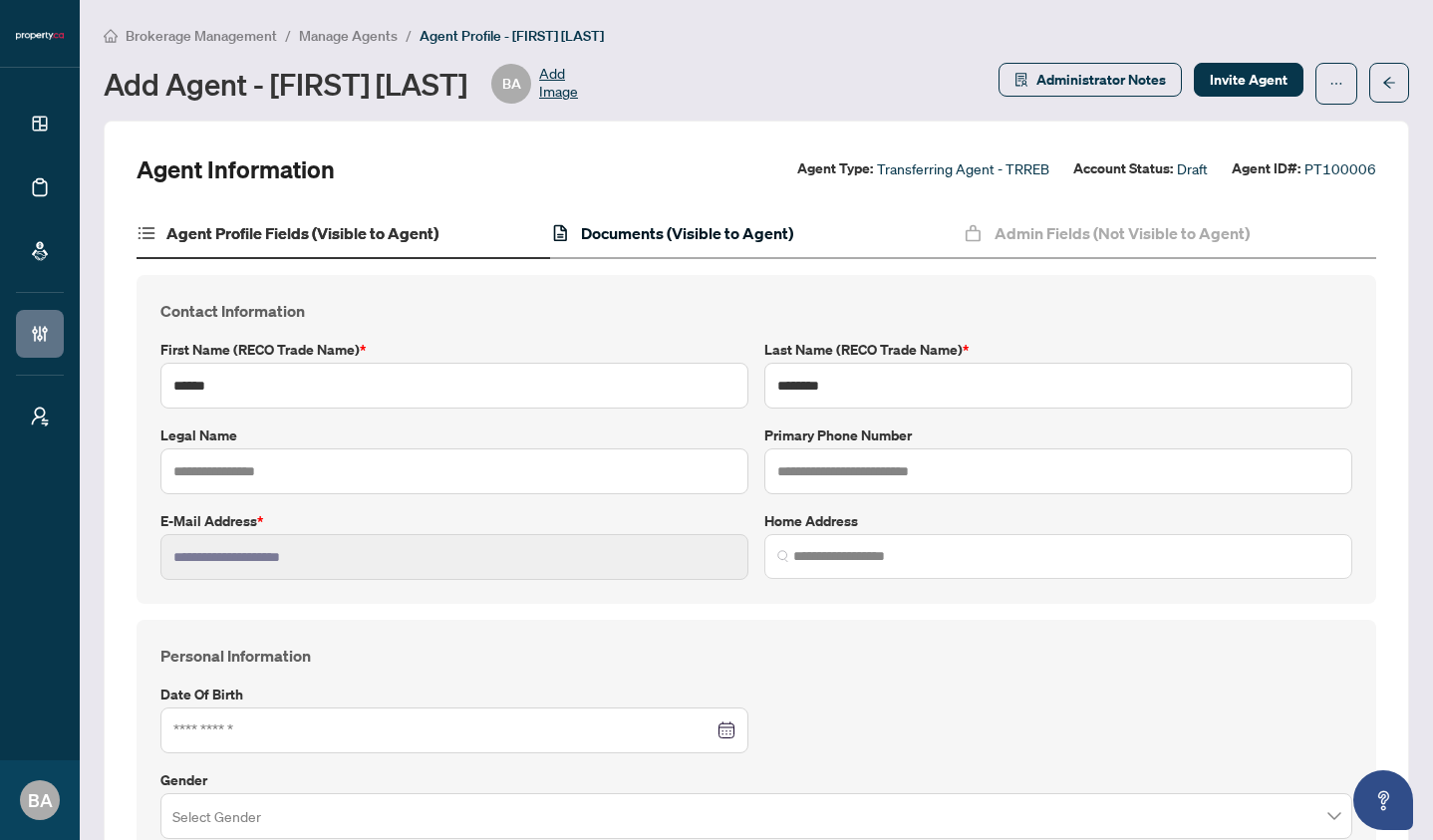 click on "Documents (Visible to Agent)" at bounding box center [687, 233] 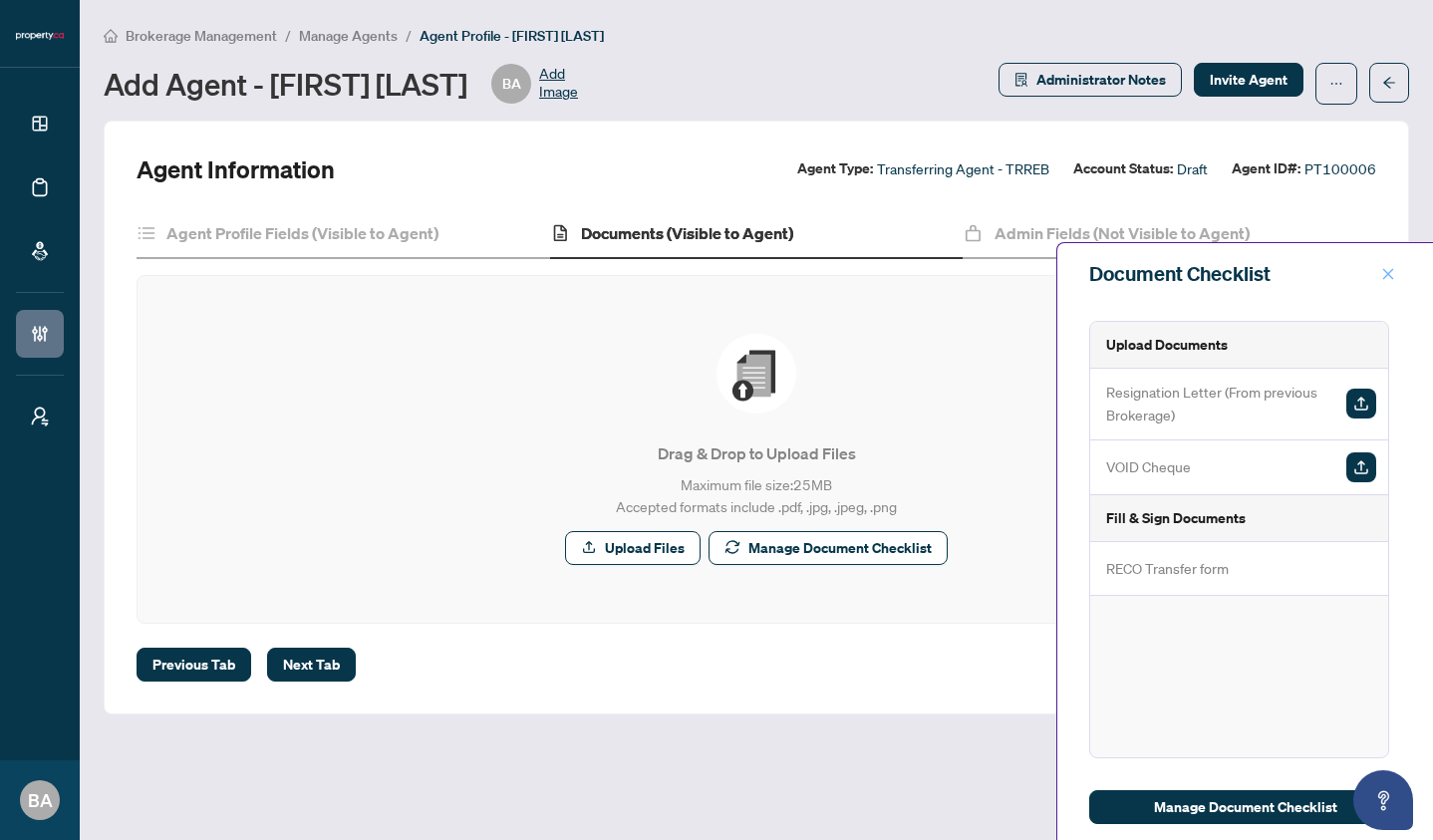 click 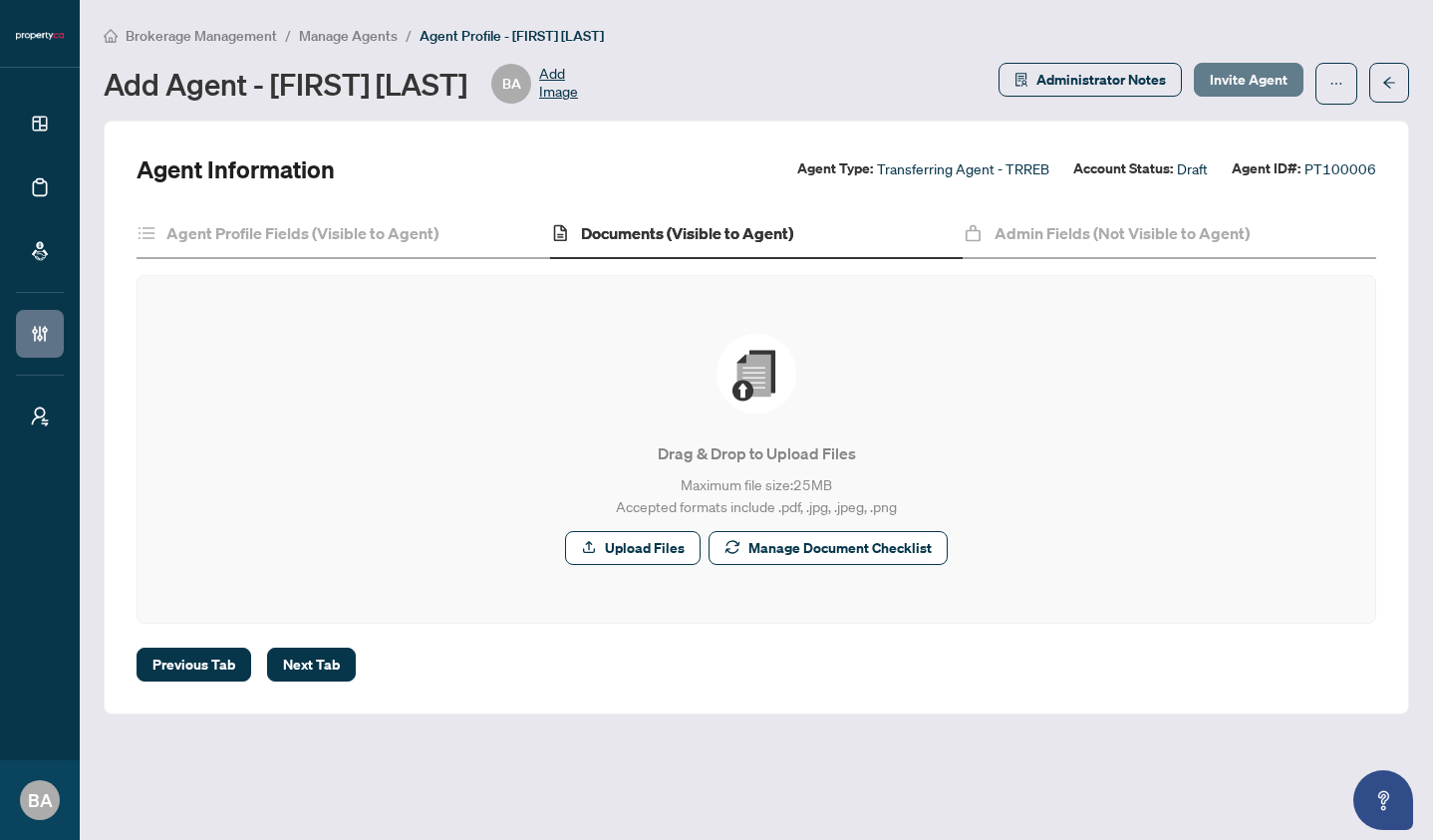 click on "Invite Agent" at bounding box center (1249, 80) 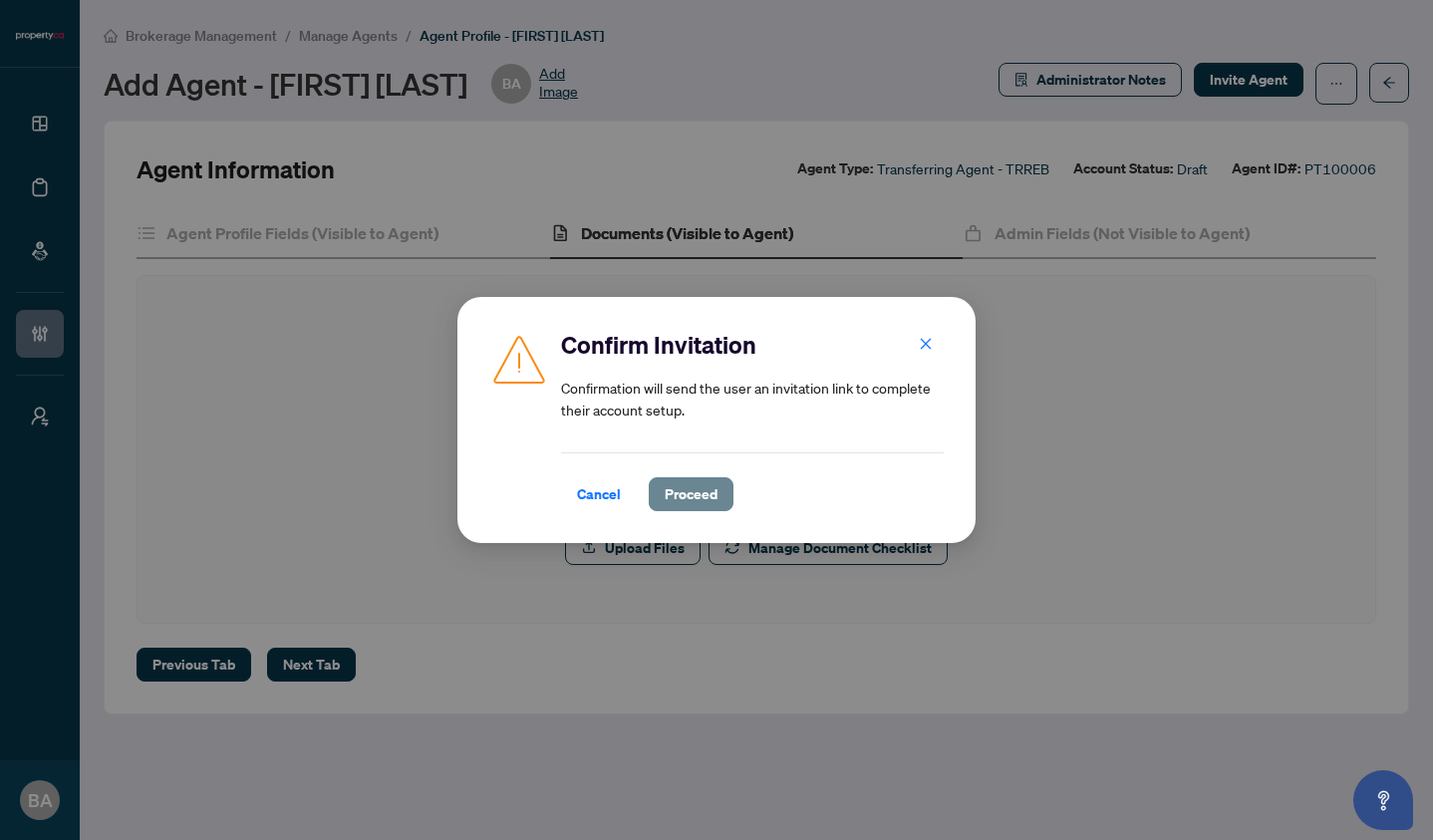 click on "Proceed" at bounding box center (691, 494) 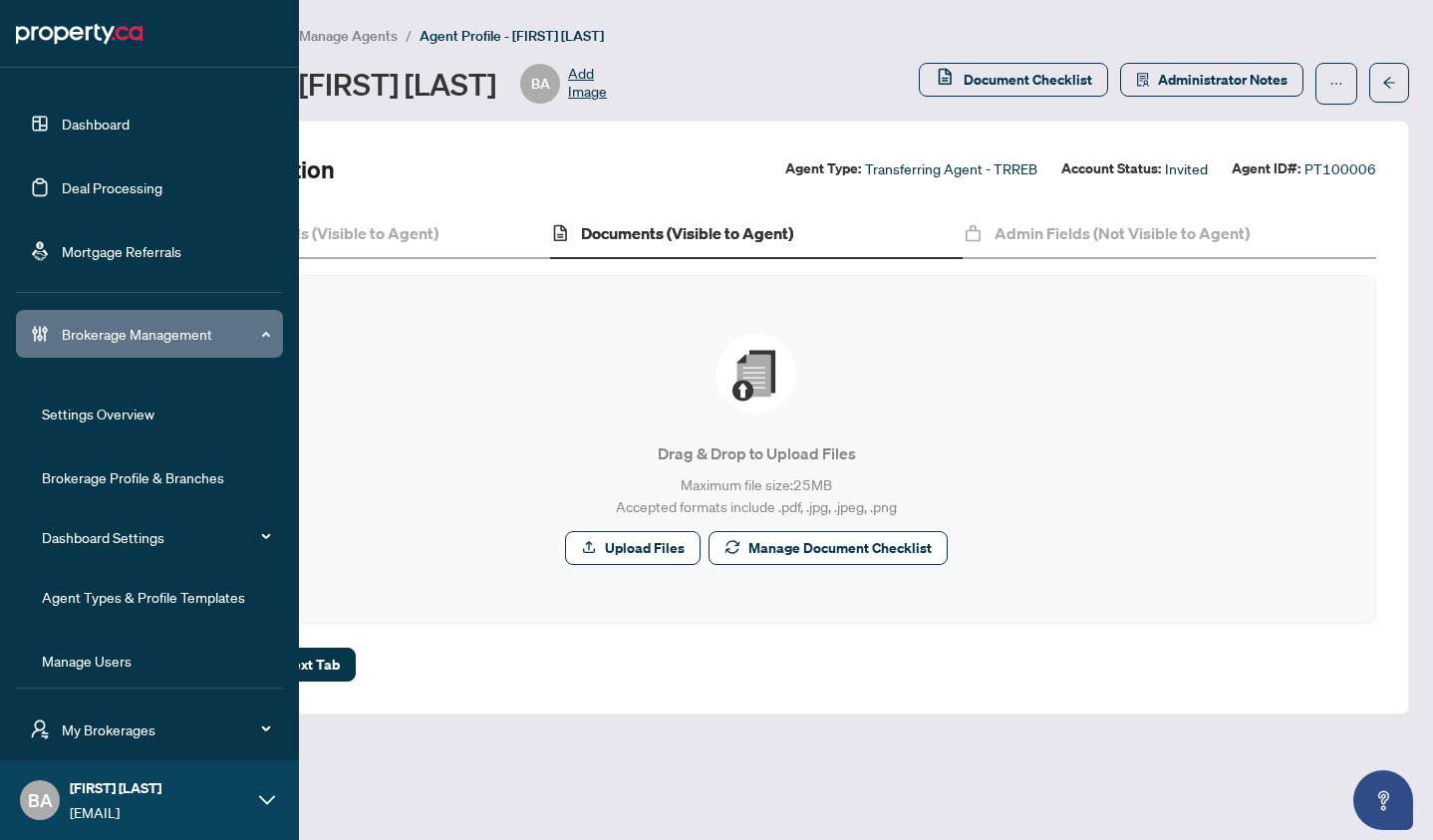 click on "BA [FIRST] [LAST] [EMAIL]" at bounding box center [149, 800] 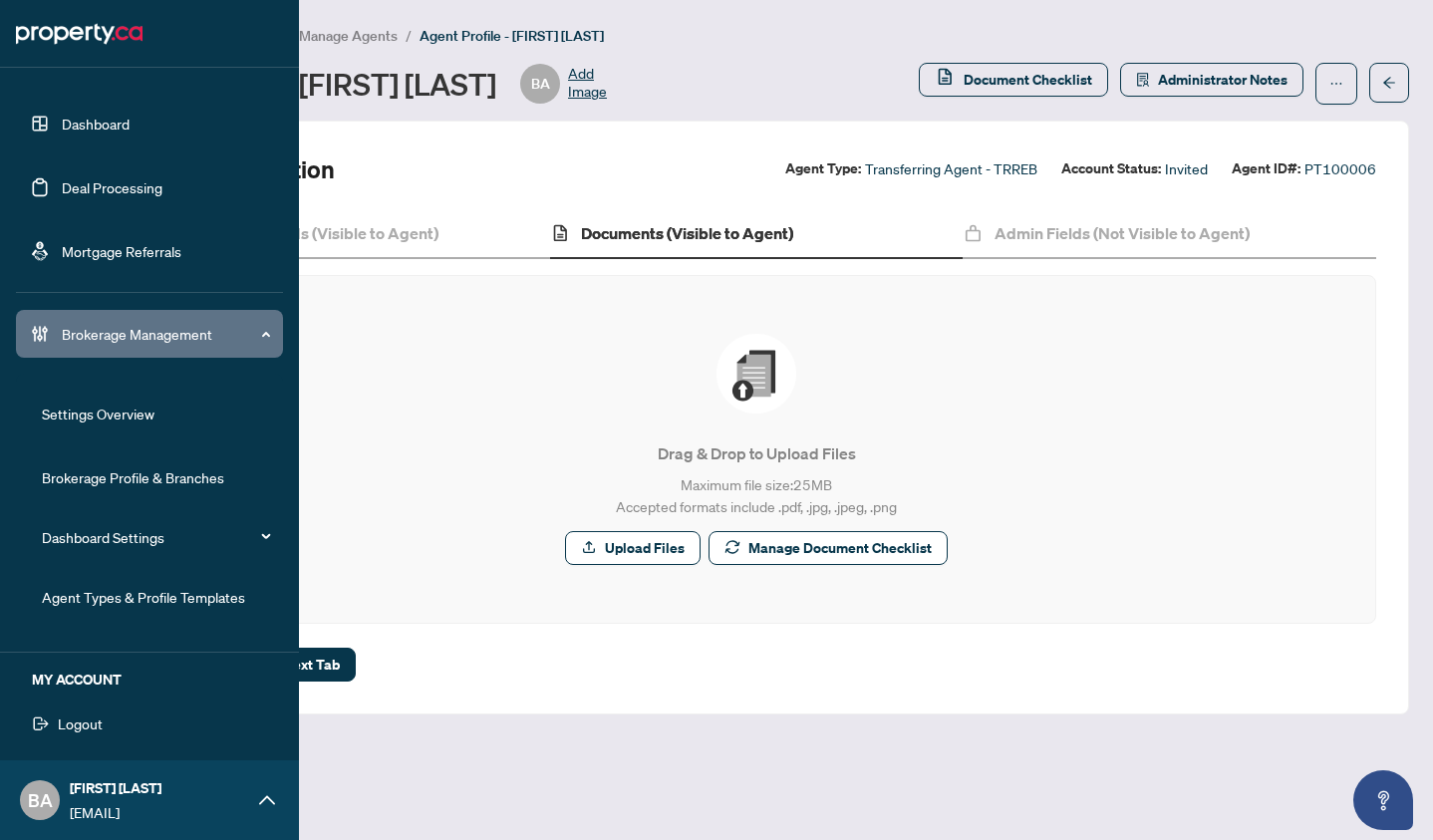 click on "Logout" at bounding box center (149, 723) 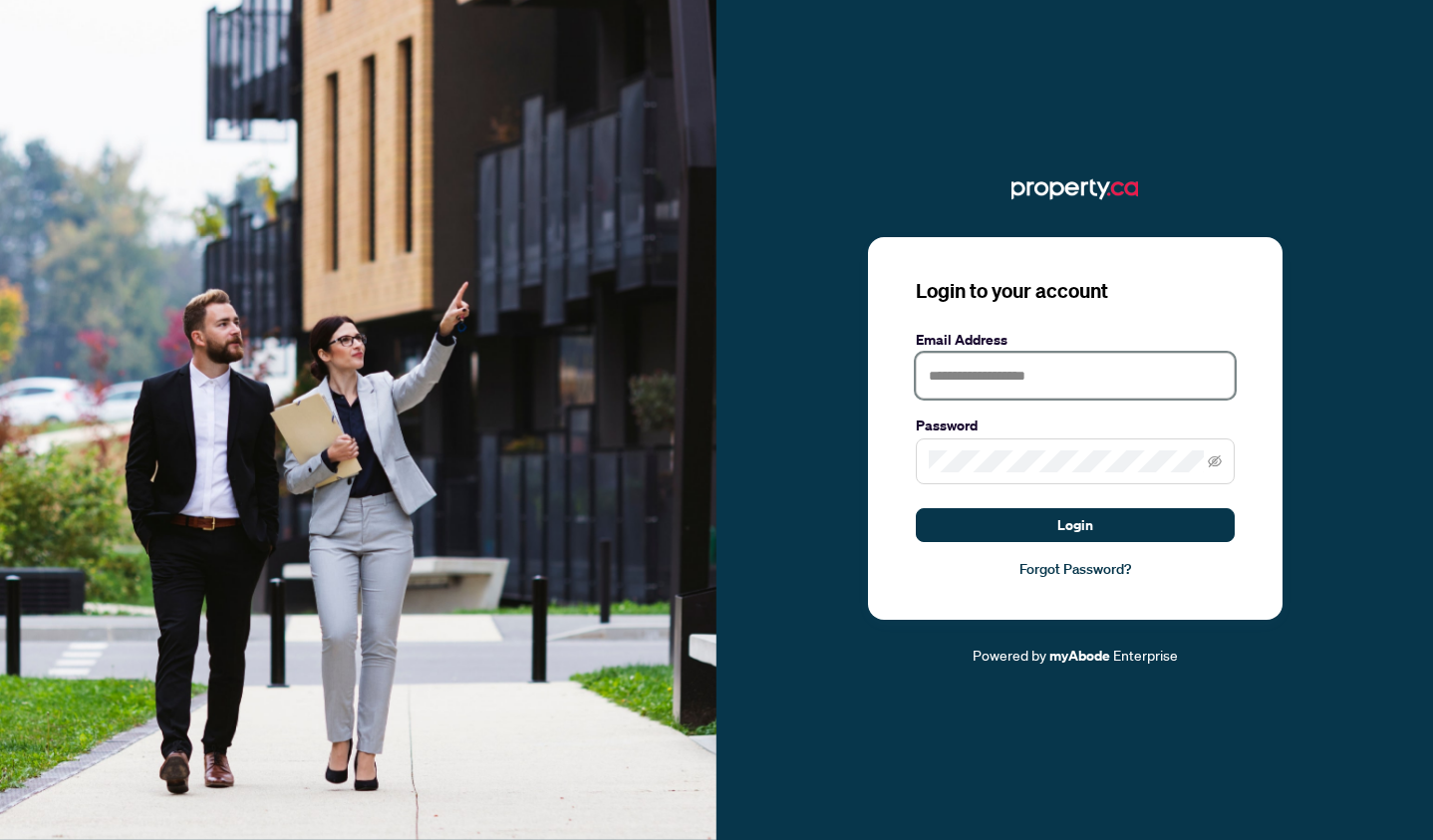 type on "**********" 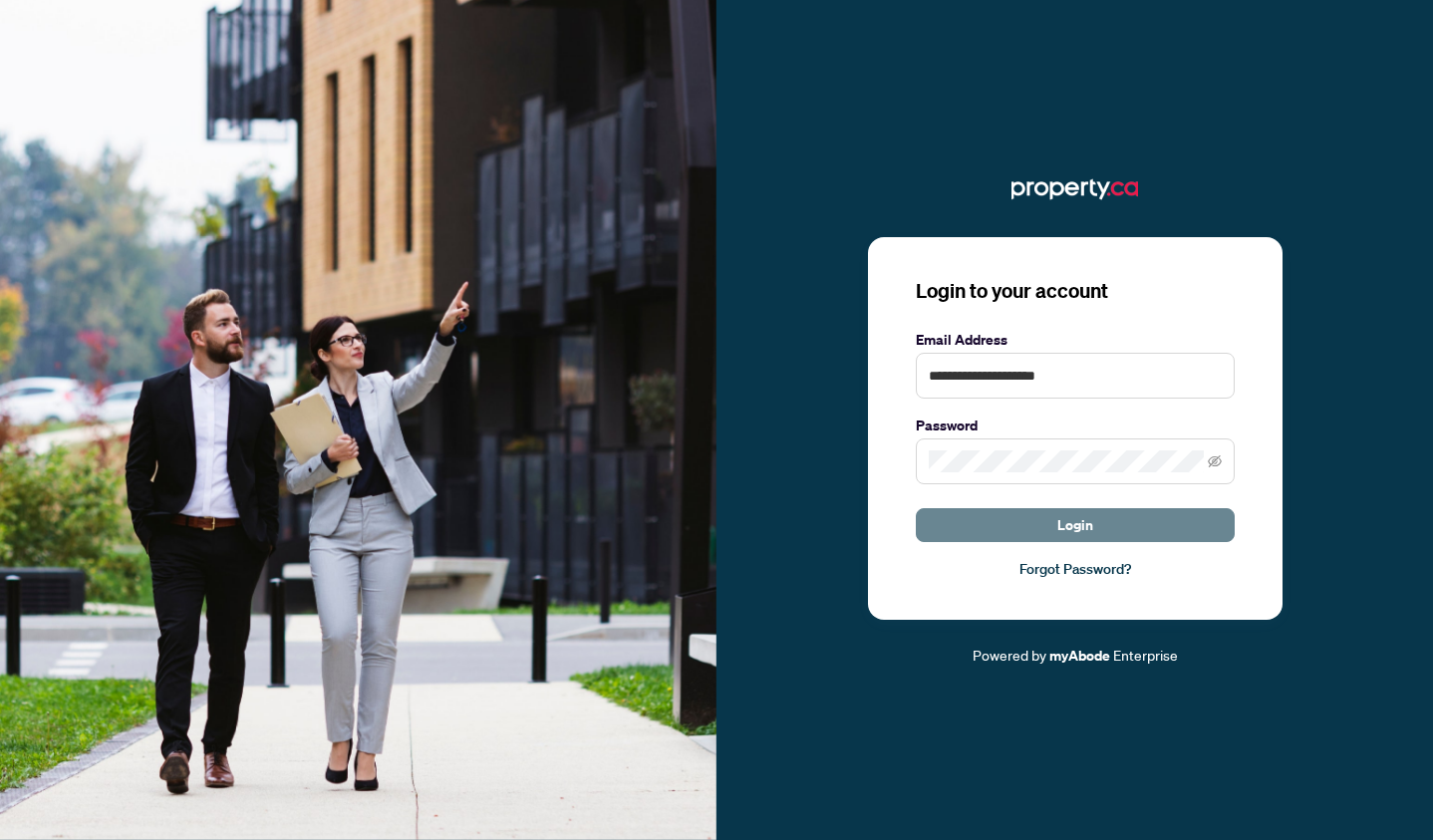 click on "Login" at bounding box center (1075, 525) 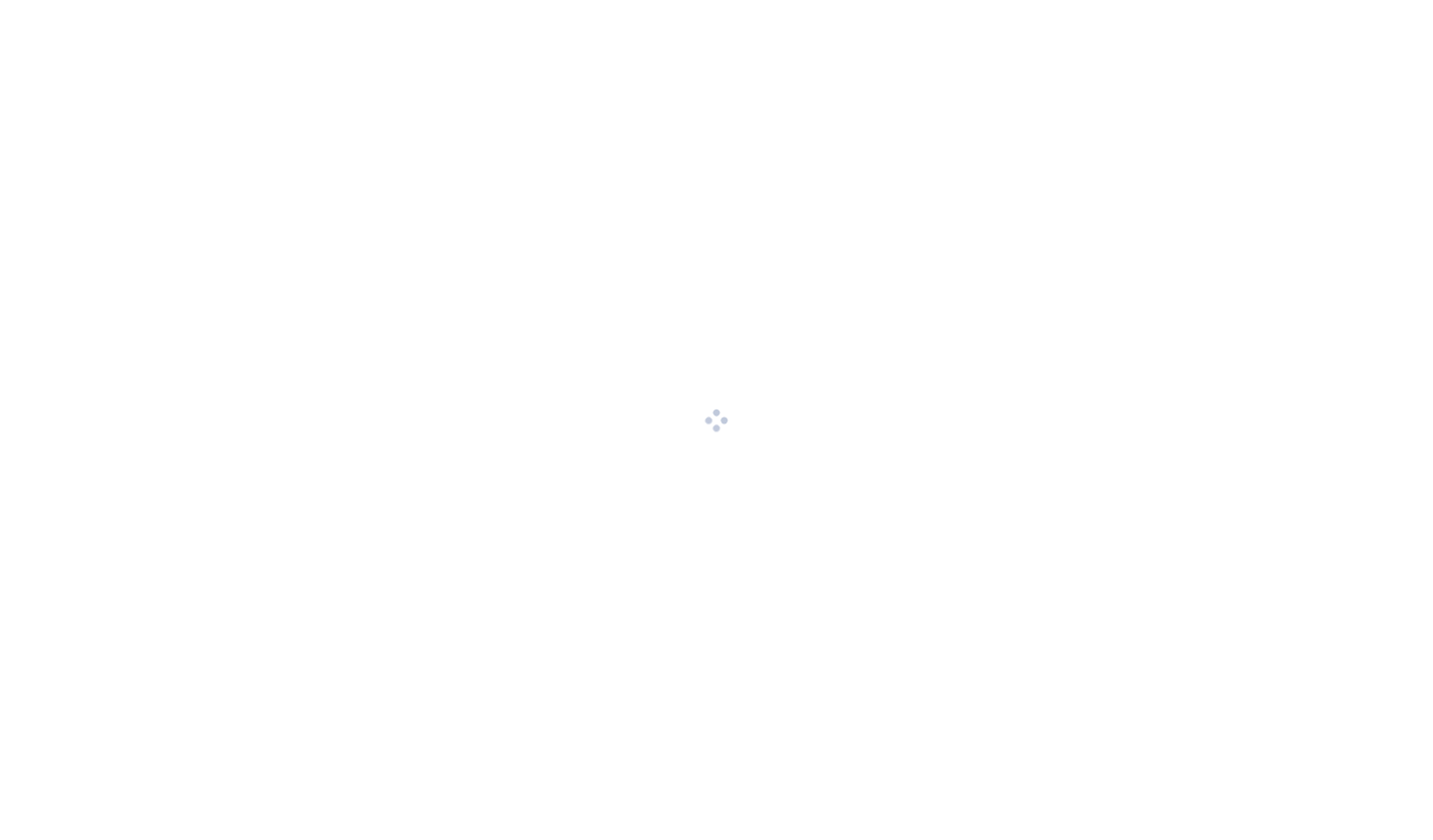 scroll, scrollTop: 0, scrollLeft: 0, axis: both 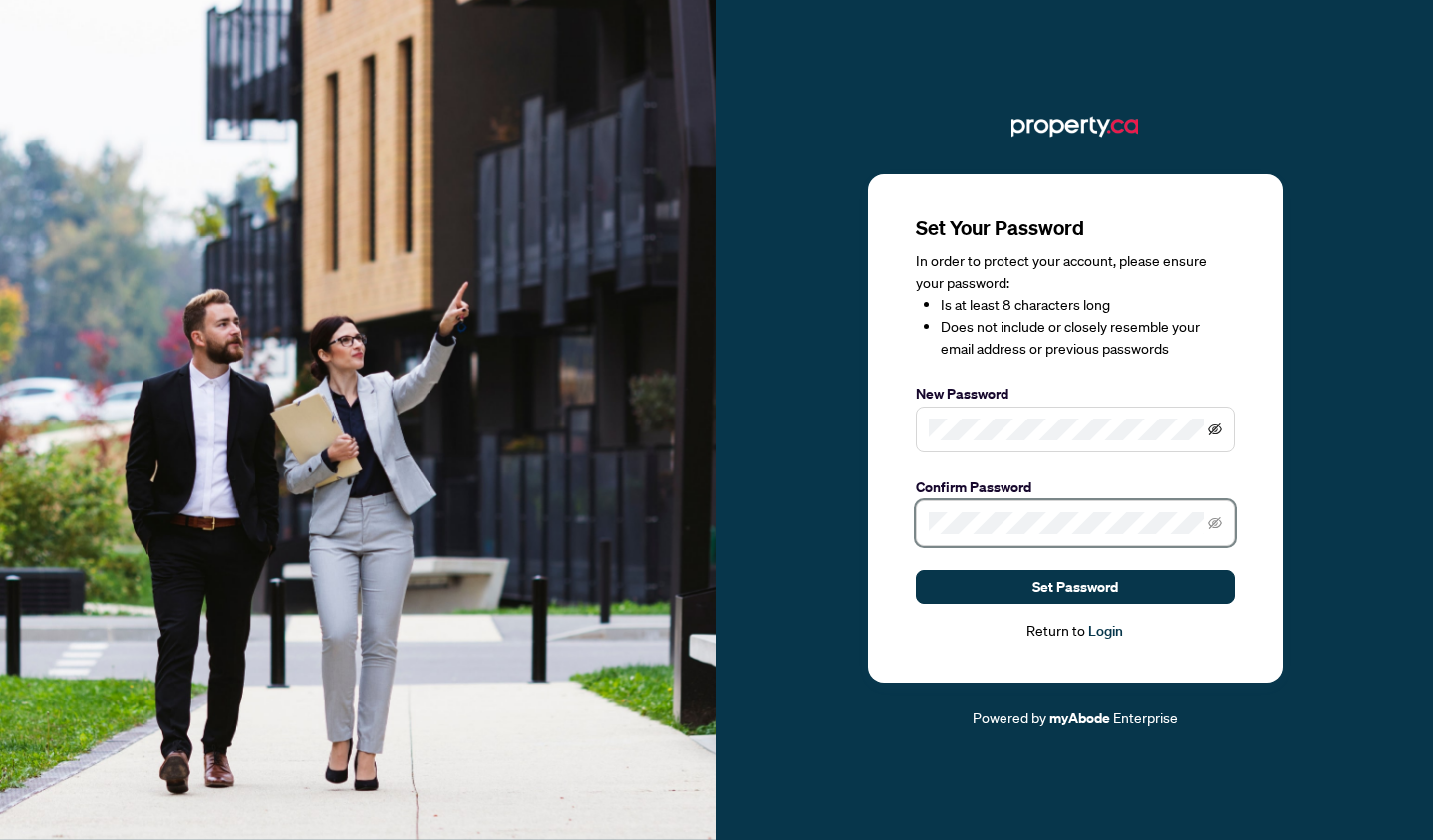 click 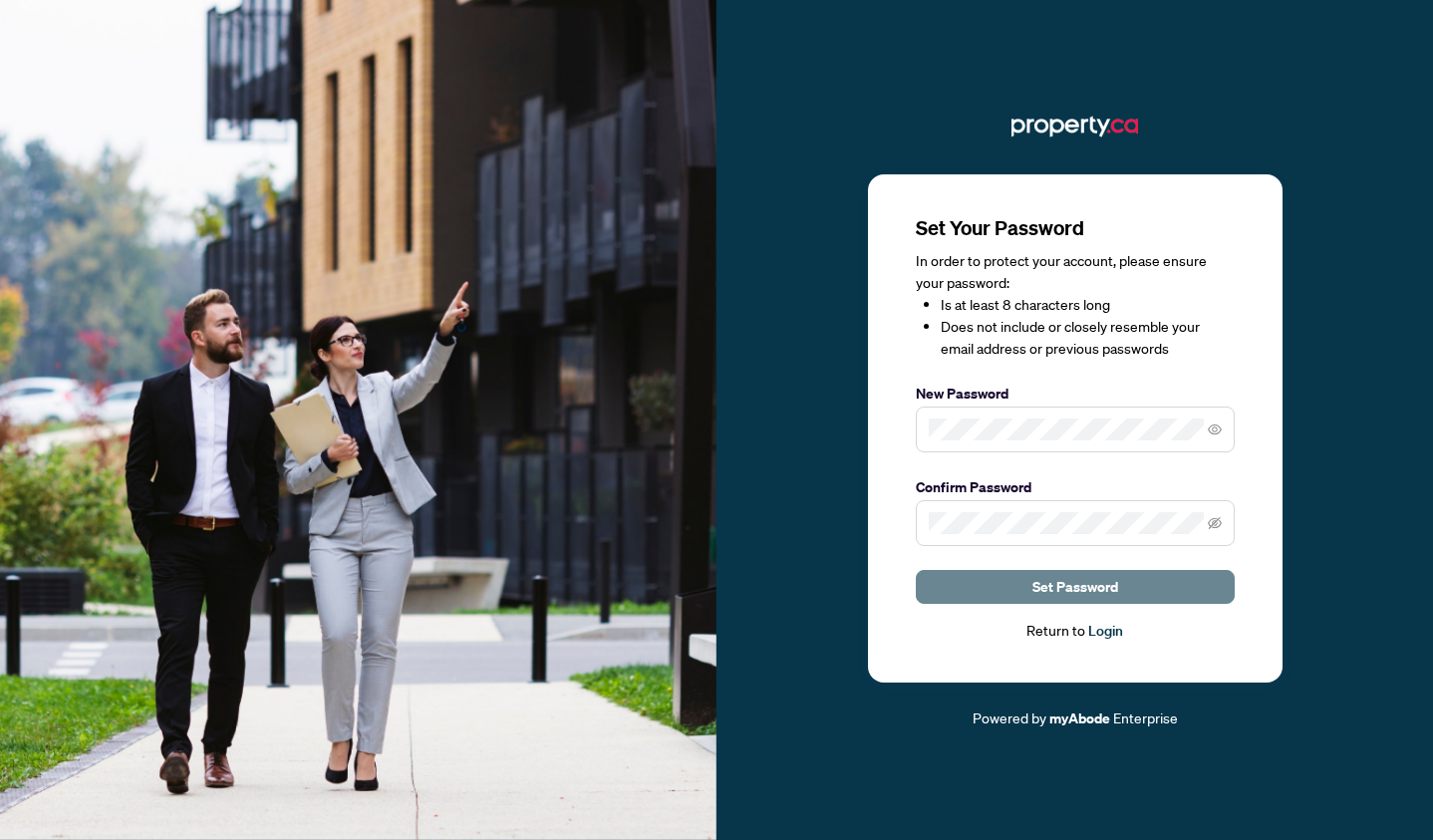 click on "Set Password" at bounding box center [1075, 587] 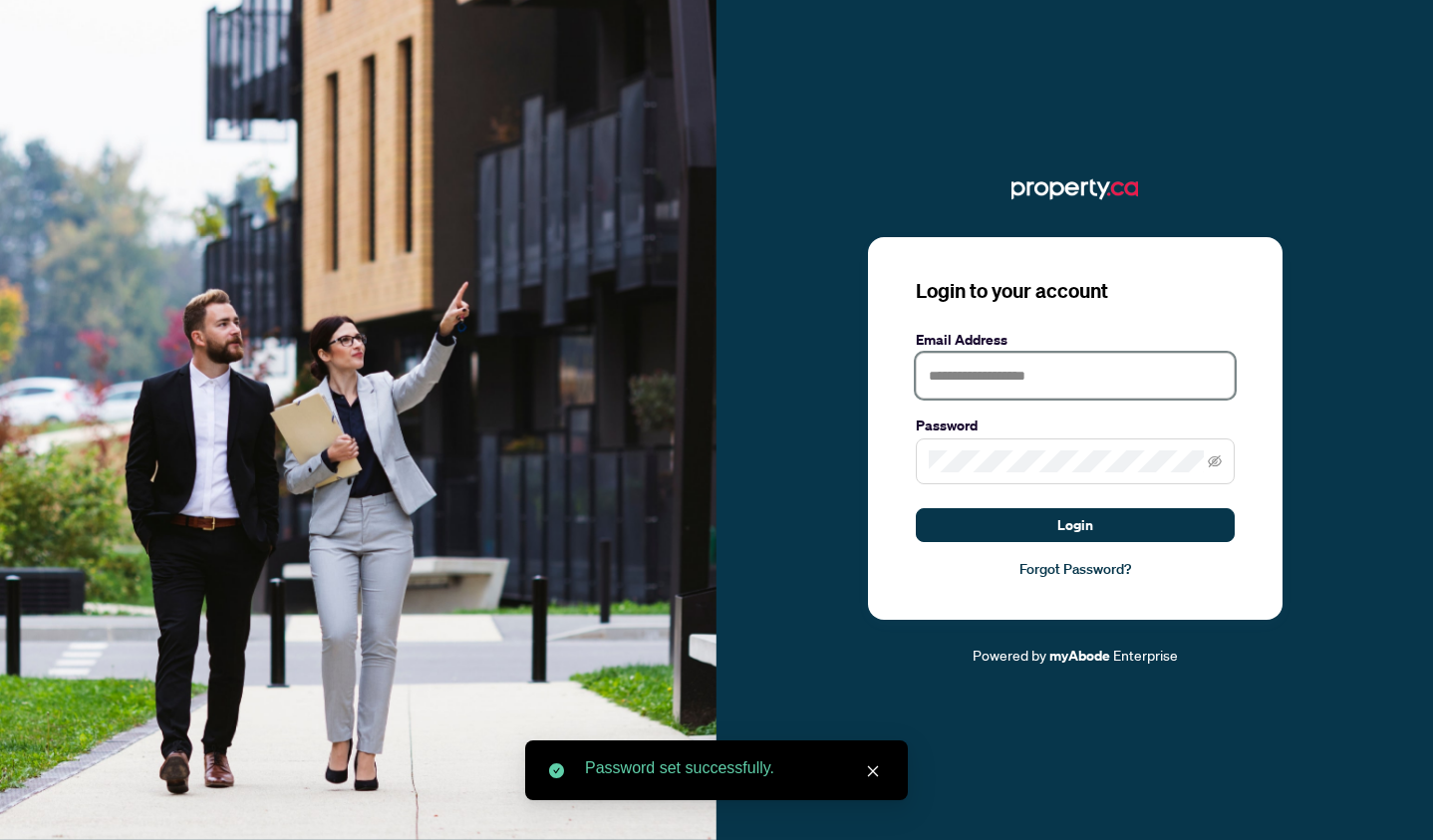 type on "**********" 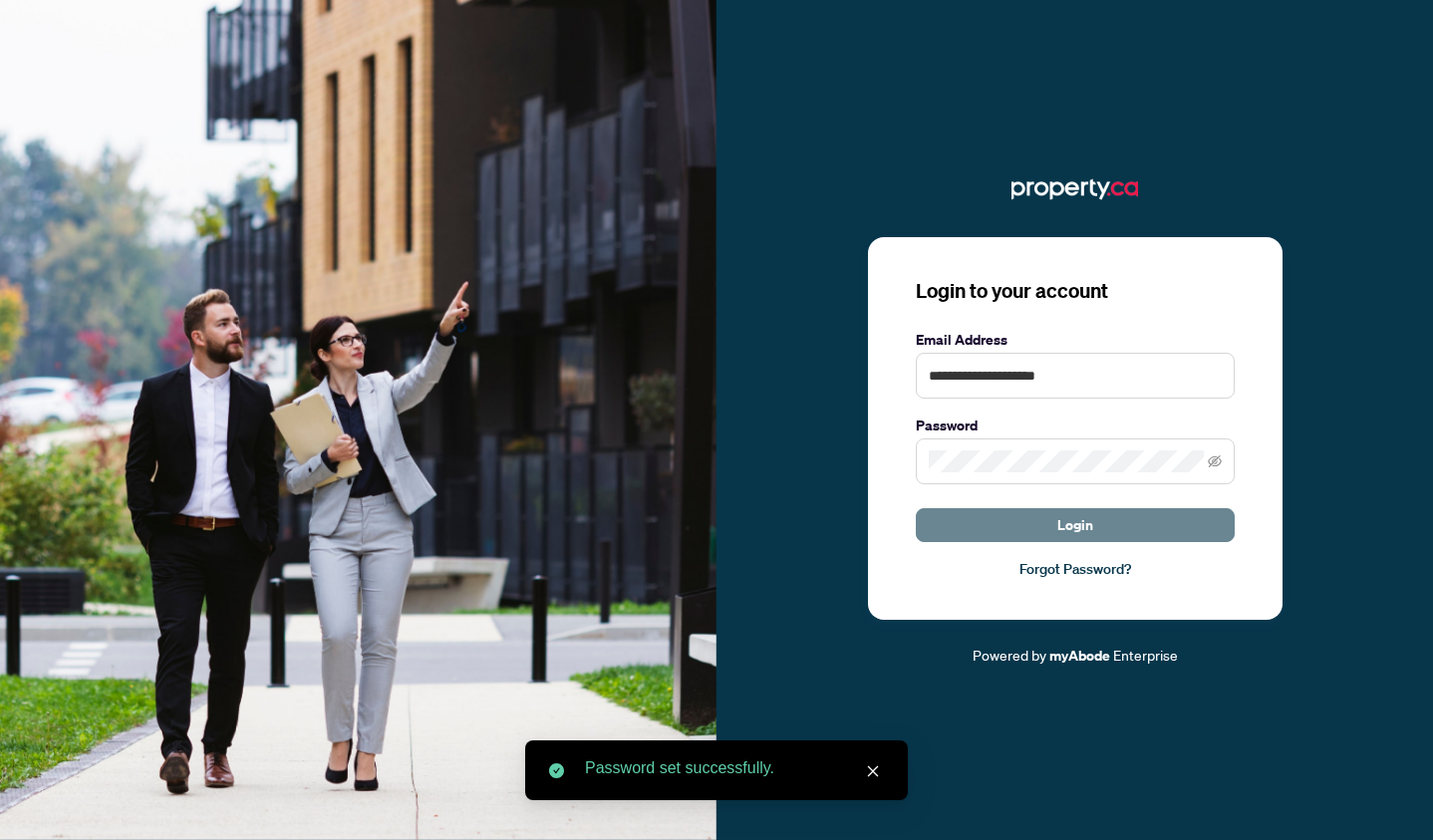click on "Login" at bounding box center [1075, 525] 